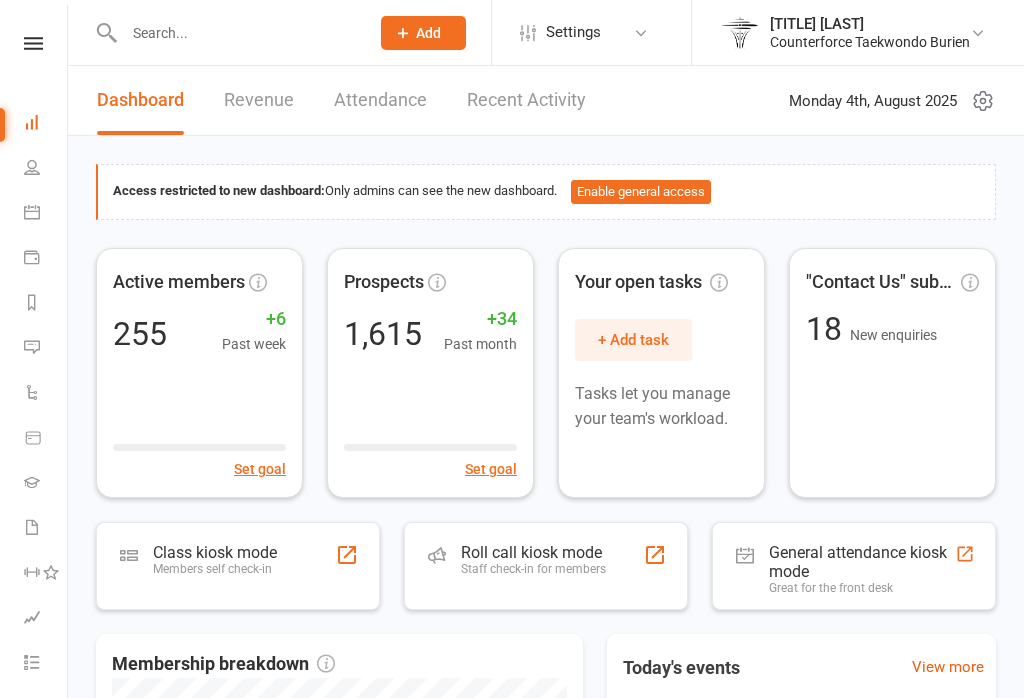 scroll, scrollTop: 0, scrollLeft: 0, axis: both 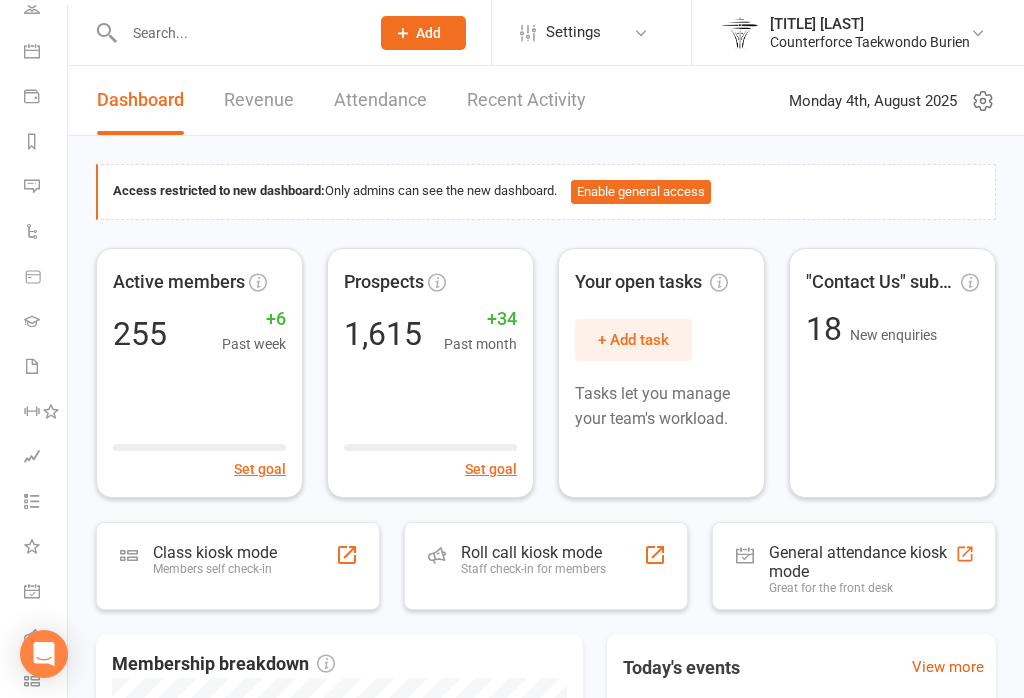 click on "Waivers   113" at bounding box center [46, 368] 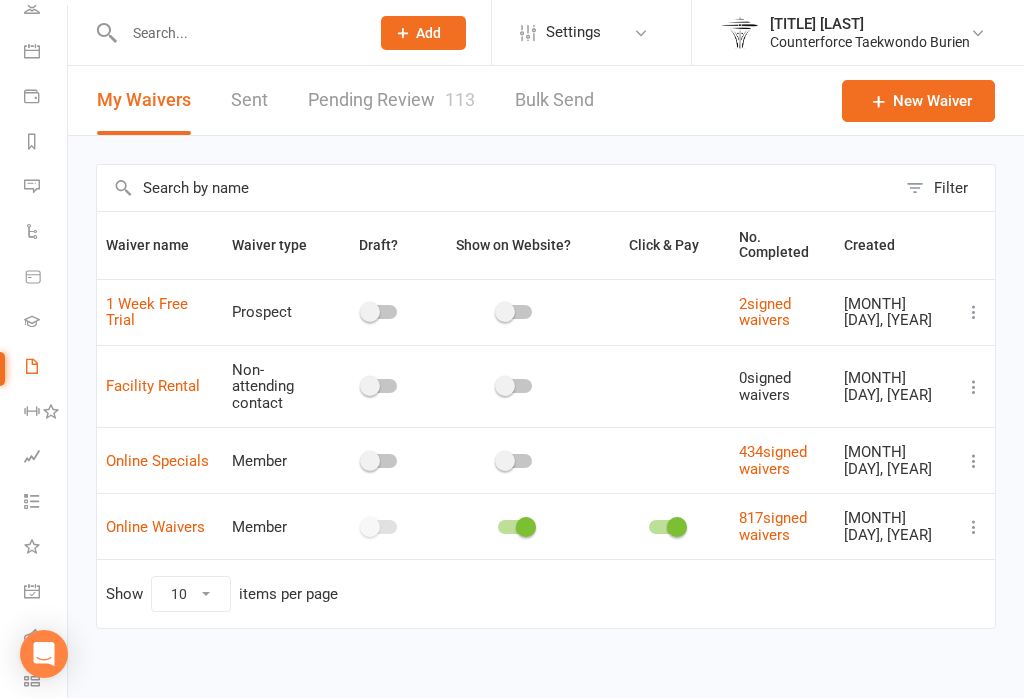 click on "Pending Review 113" at bounding box center (391, 100) 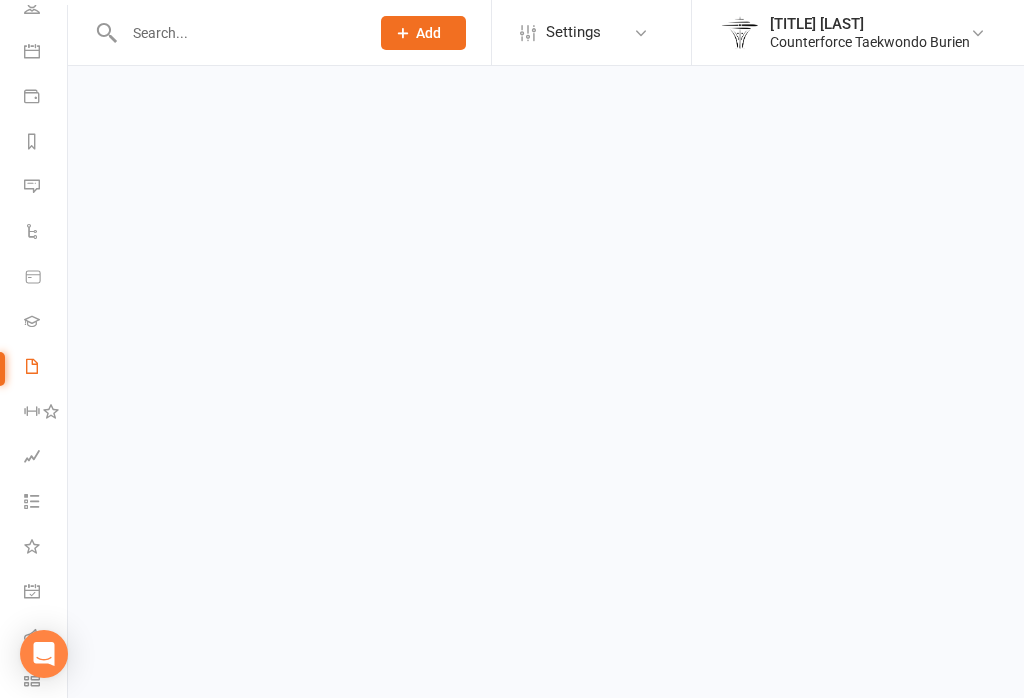 select on "100" 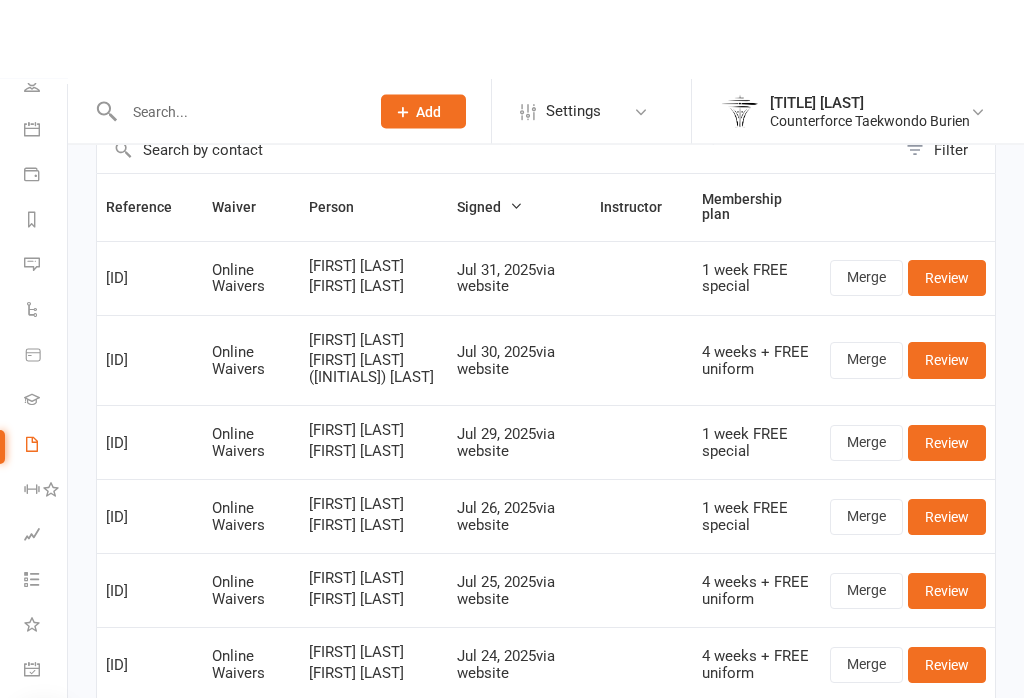 scroll, scrollTop: 0, scrollLeft: 0, axis: both 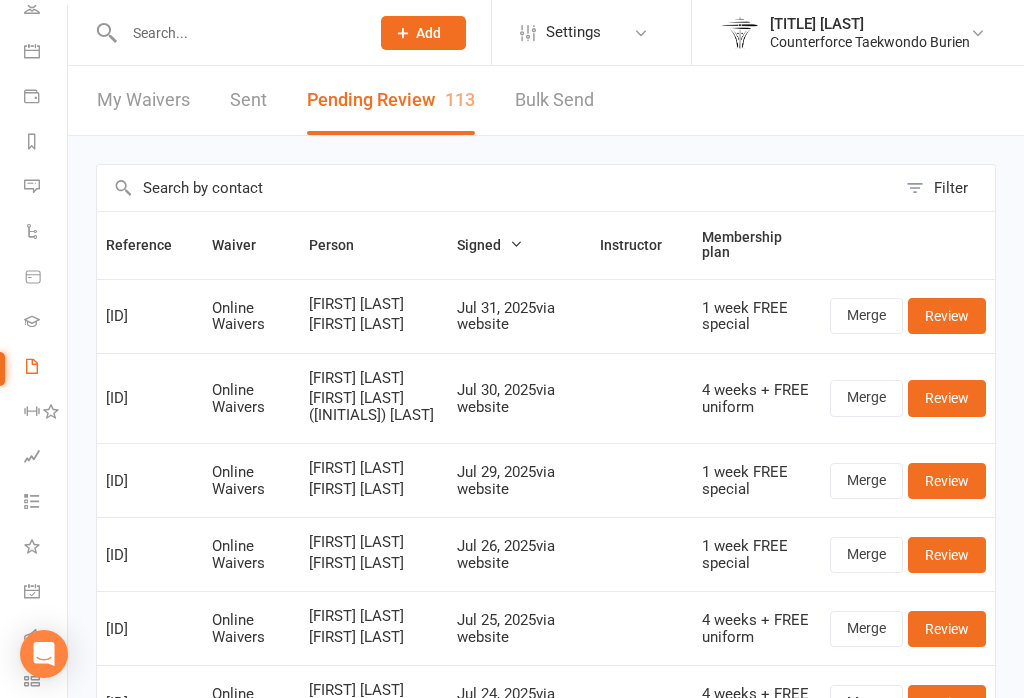 click at bounding box center [236, 33] 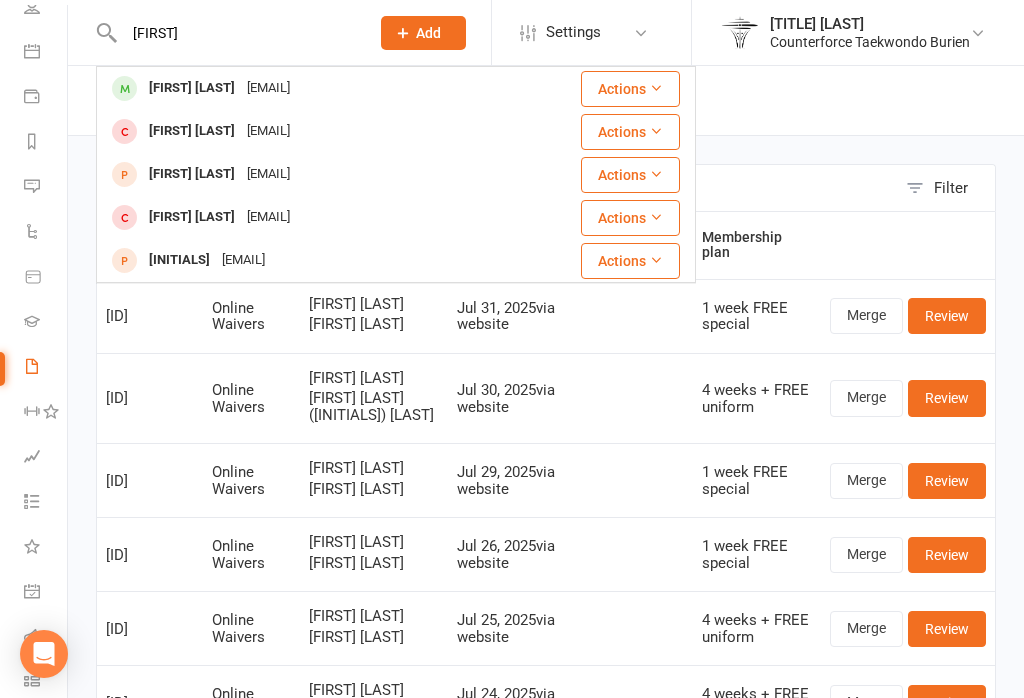 type on "Leif" 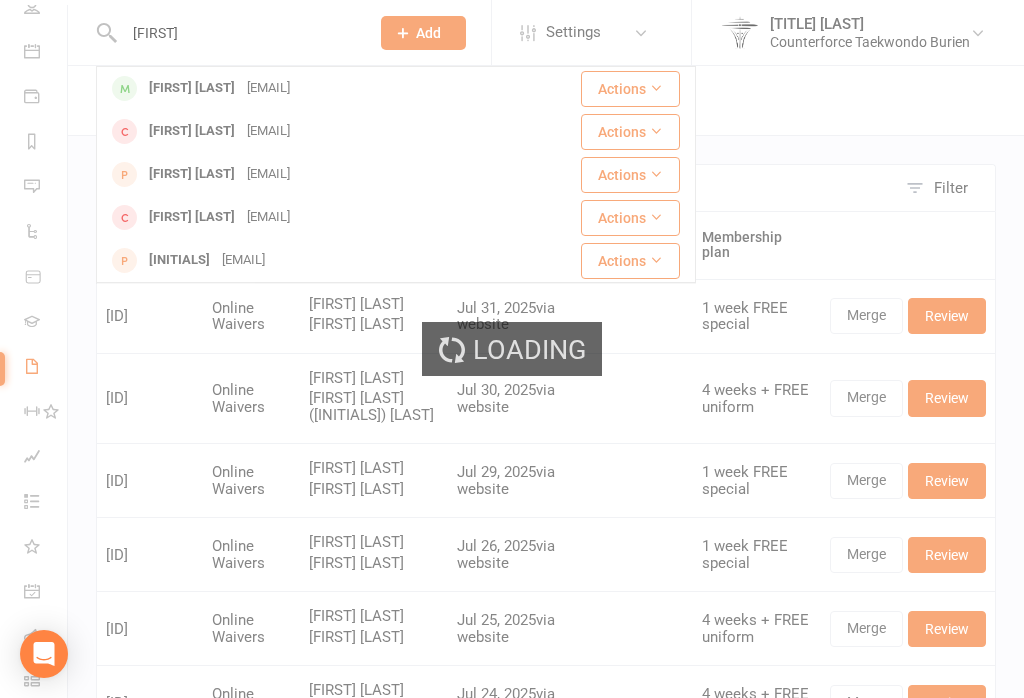 type 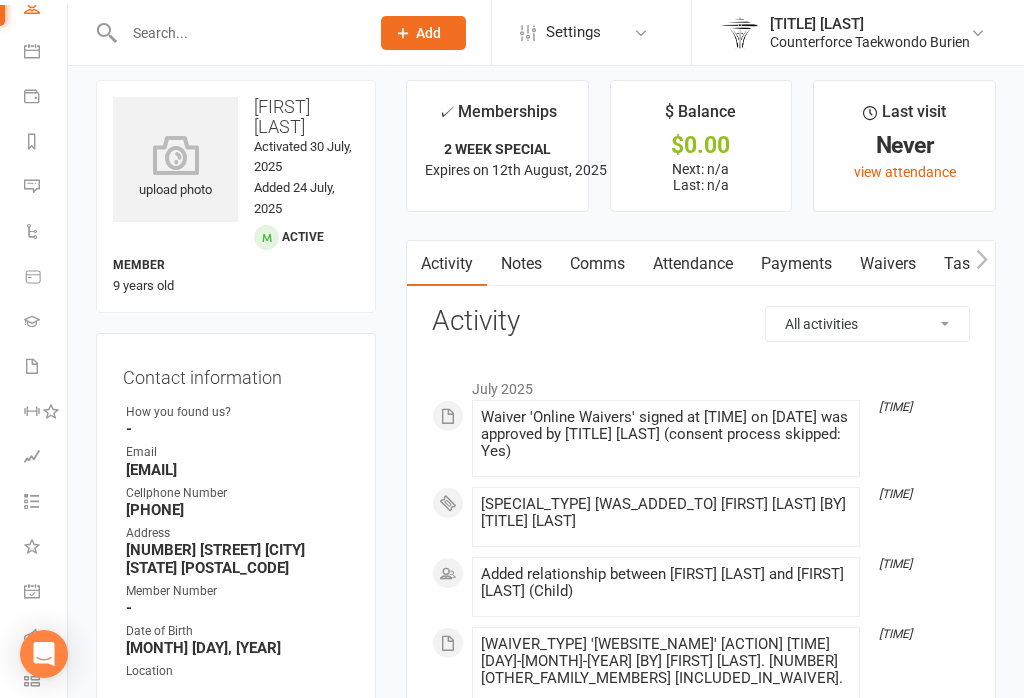 scroll, scrollTop: 0, scrollLeft: 0, axis: both 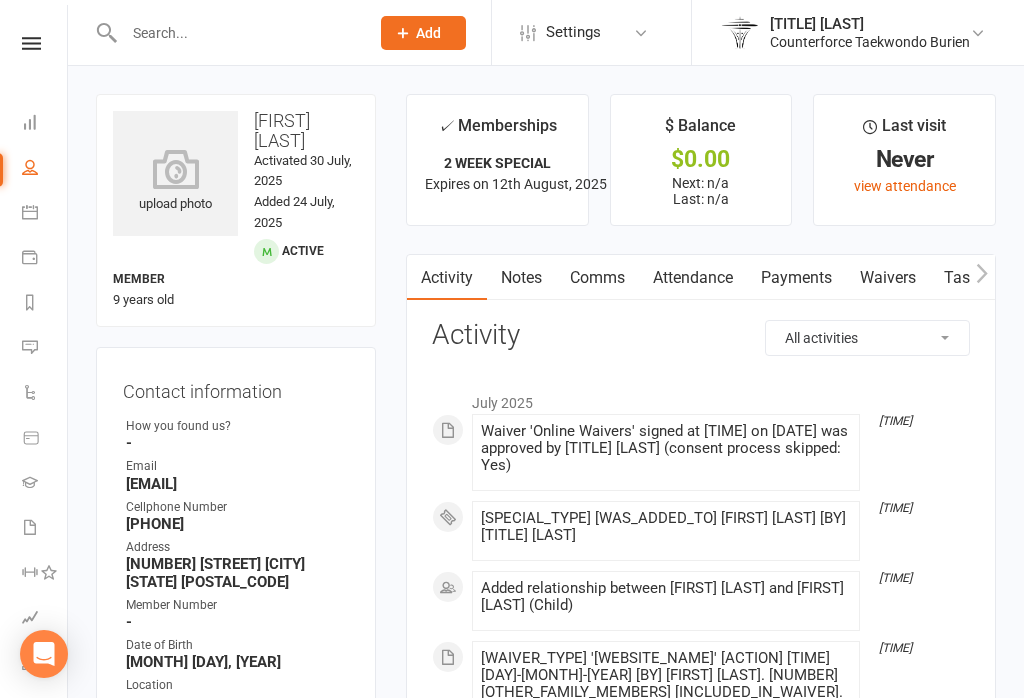 click at bounding box center [30, 122] 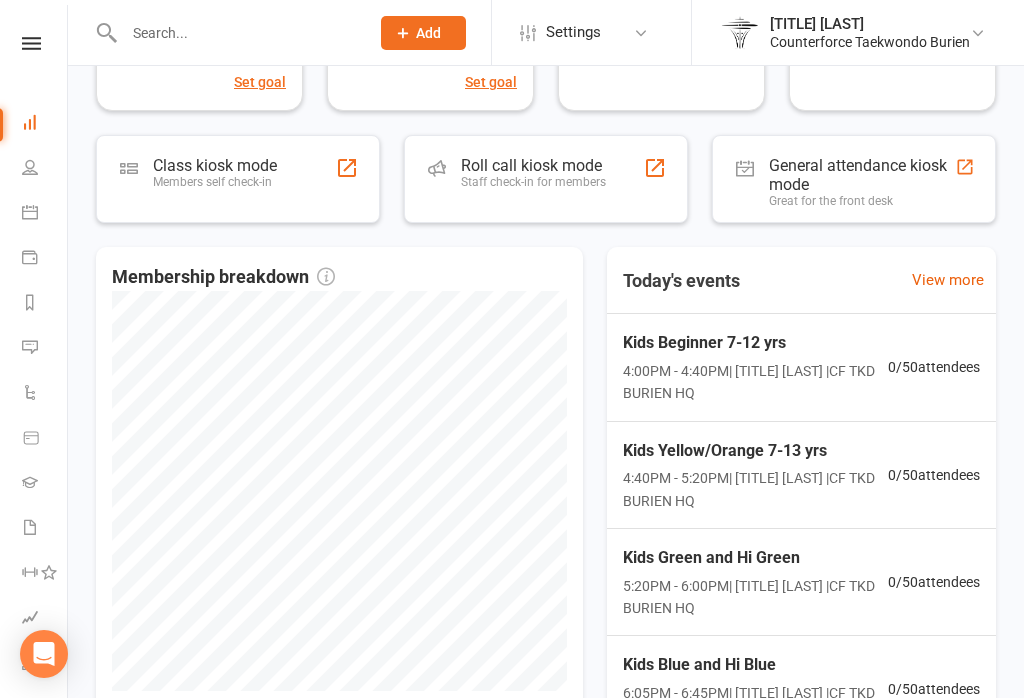 scroll, scrollTop: 390, scrollLeft: 0, axis: vertical 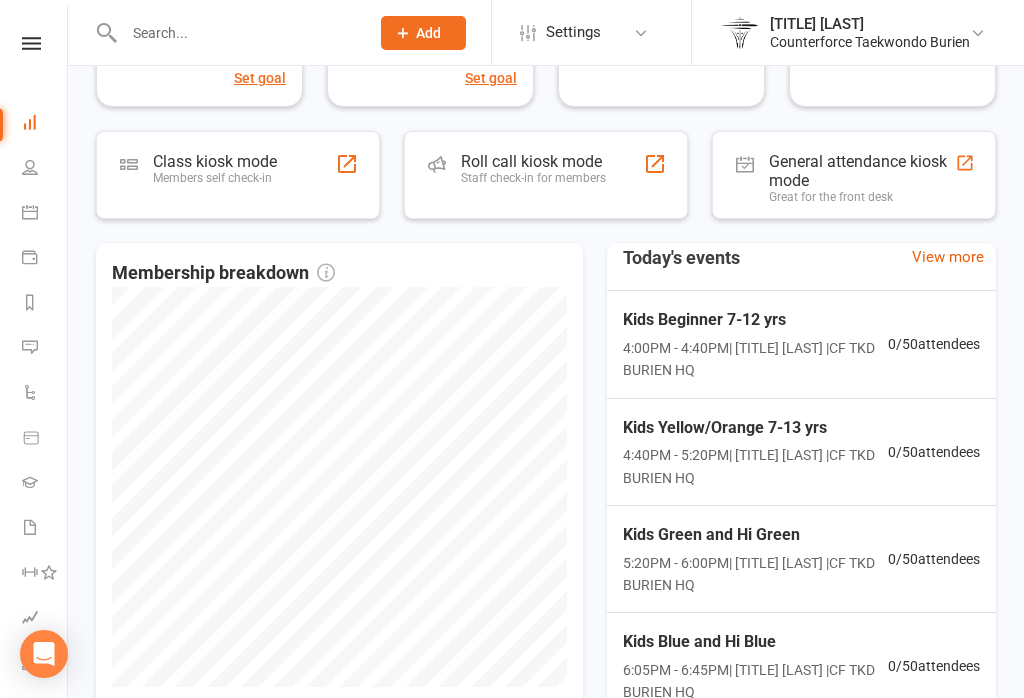 click on "Class kiosk mode Members self check-in" at bounding box center (238, 175) 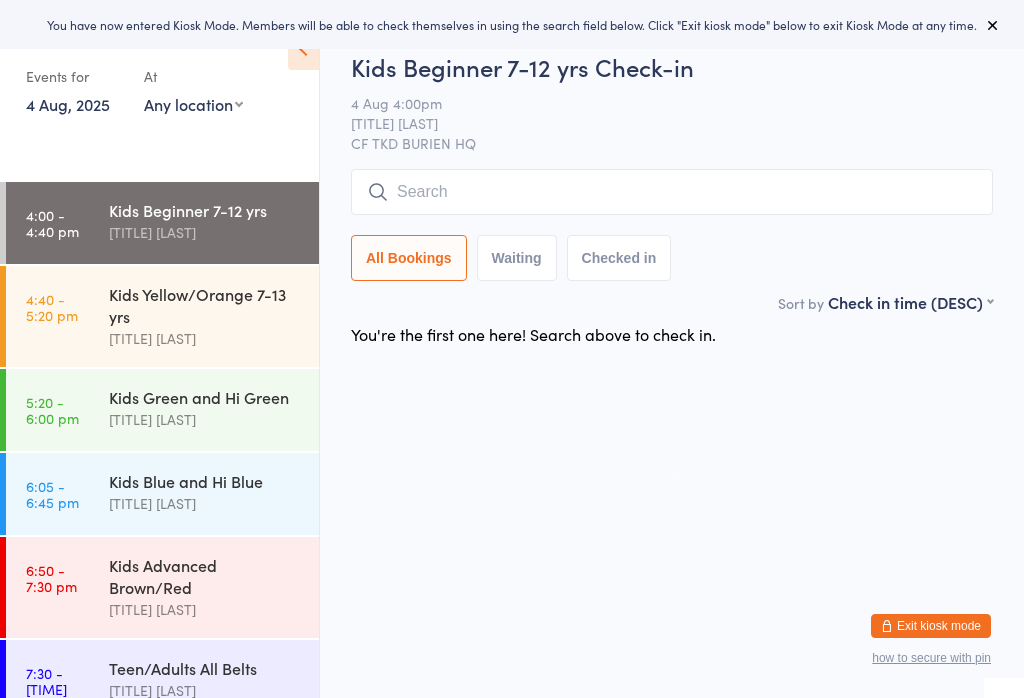 scroll, scrollTop: 0, scrollLeft: 0, axis: both 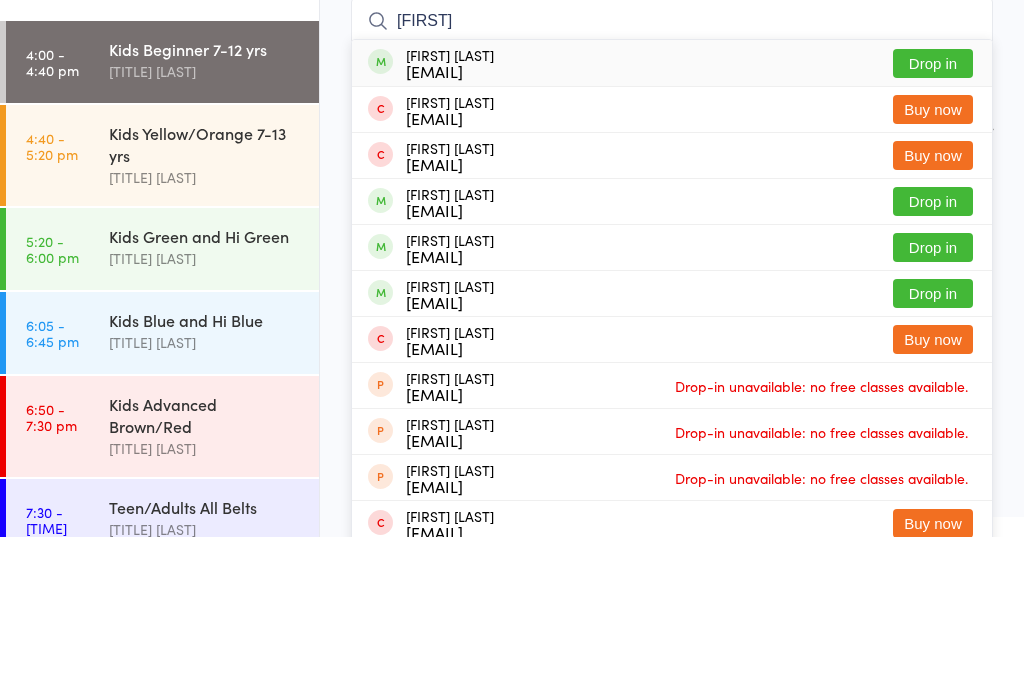 type on "Henn" 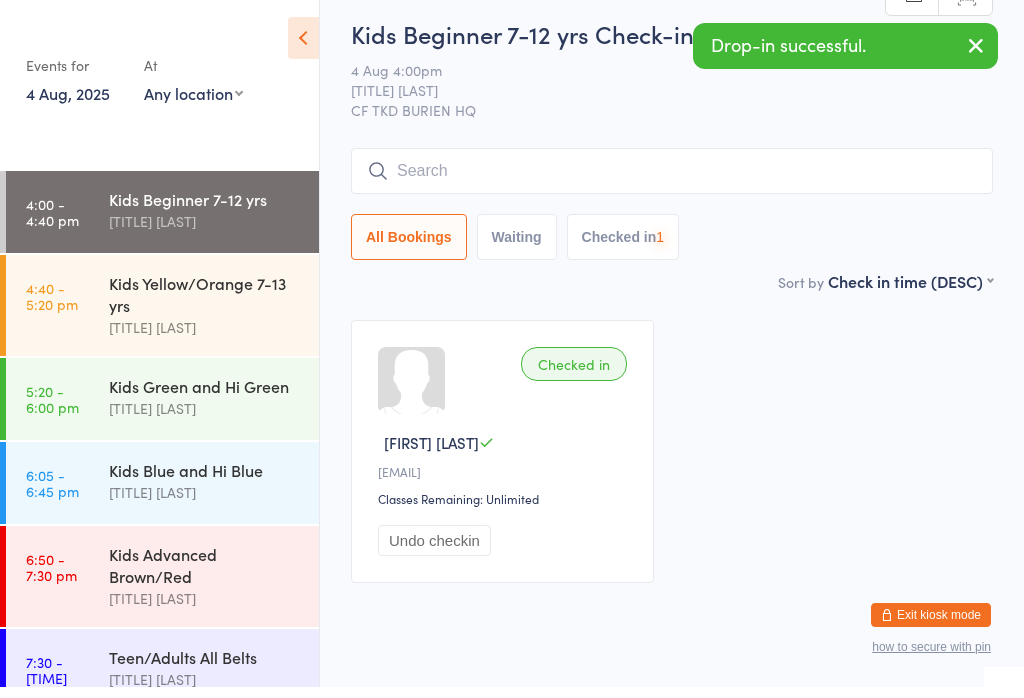 click at bounding box center (672, 182) 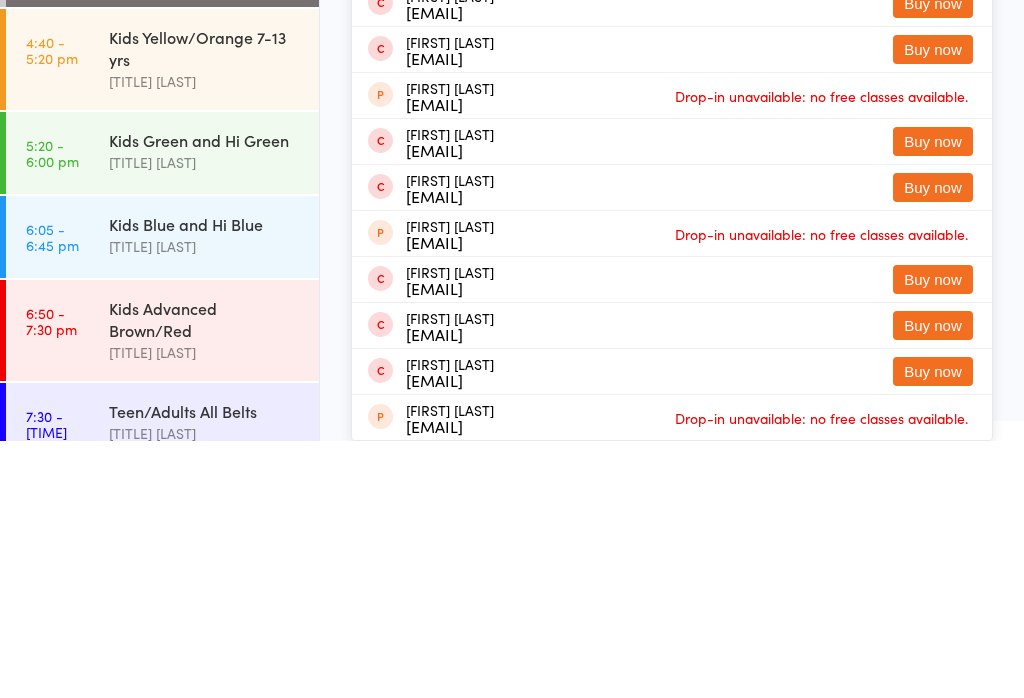 scroll, scrollTop: 24, scrollLeft: 0, axis: vertical 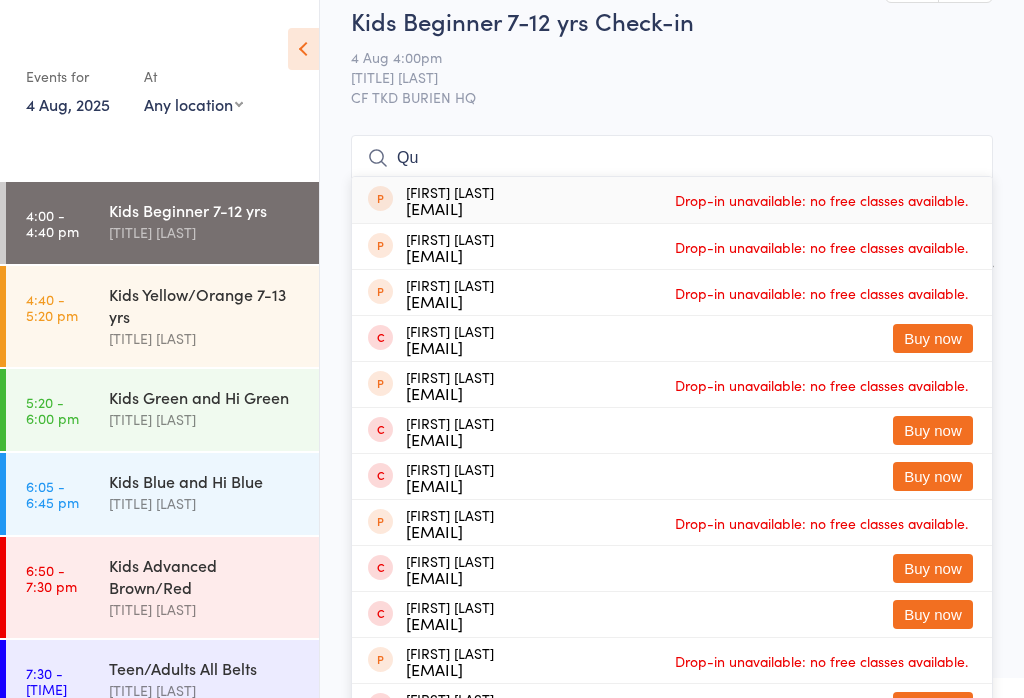 type on "Q" 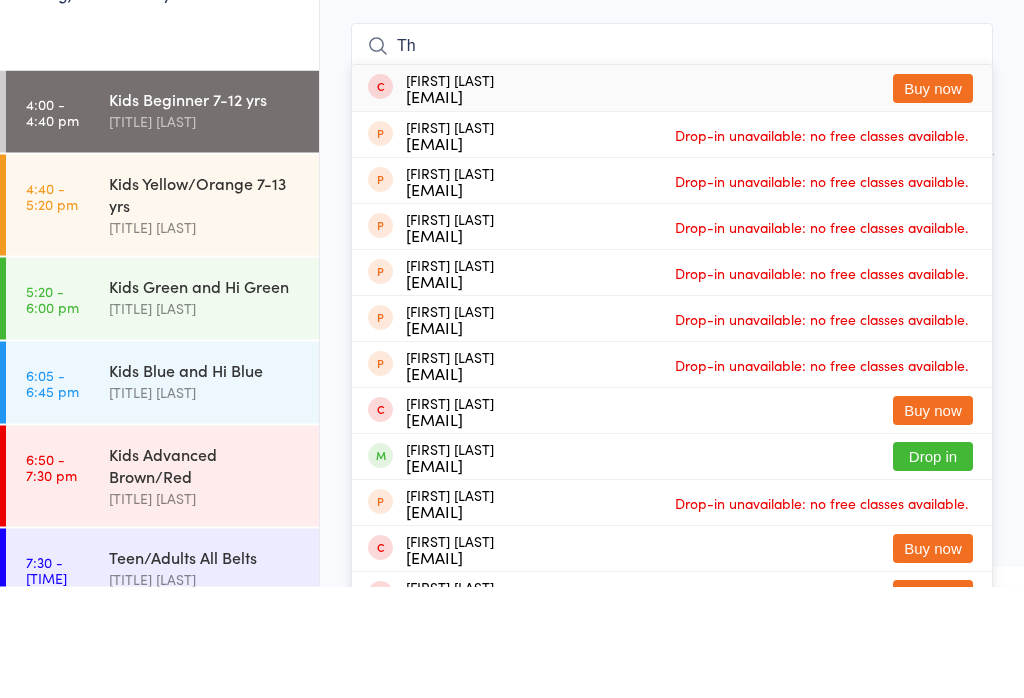 type on "T" 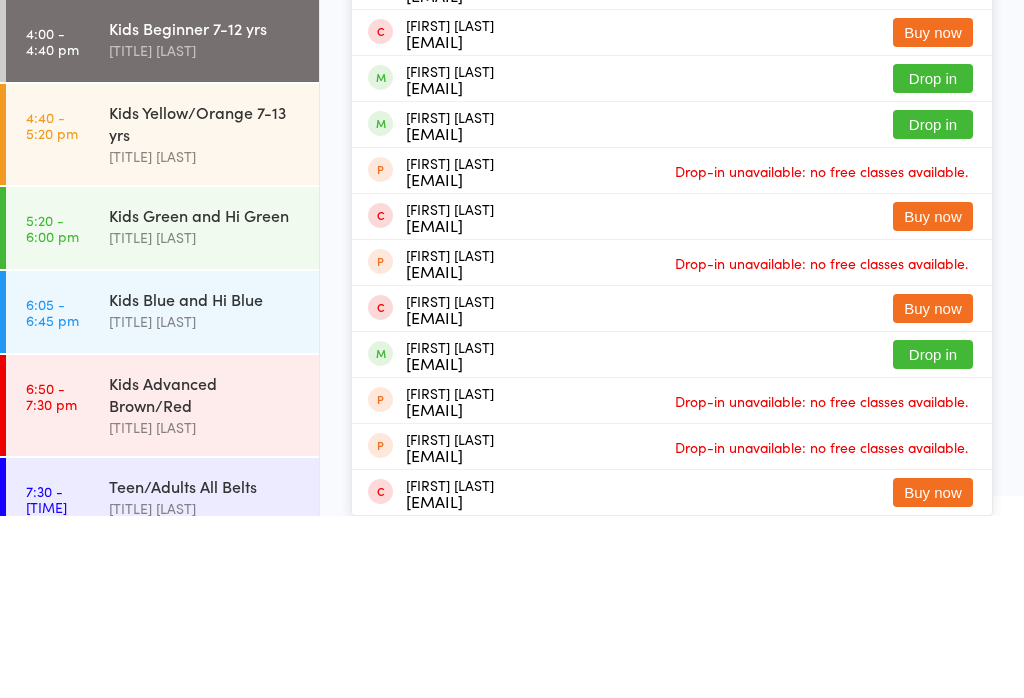 scroll, scrollTop: 24, scrollLeft: 0, axis: vertical 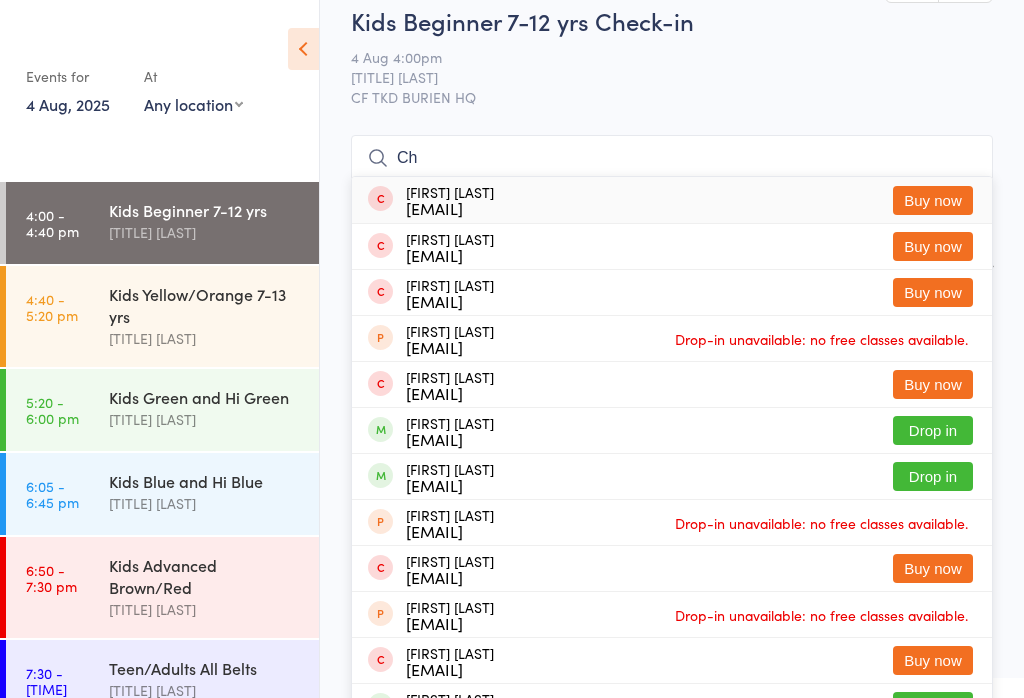 type on "C" 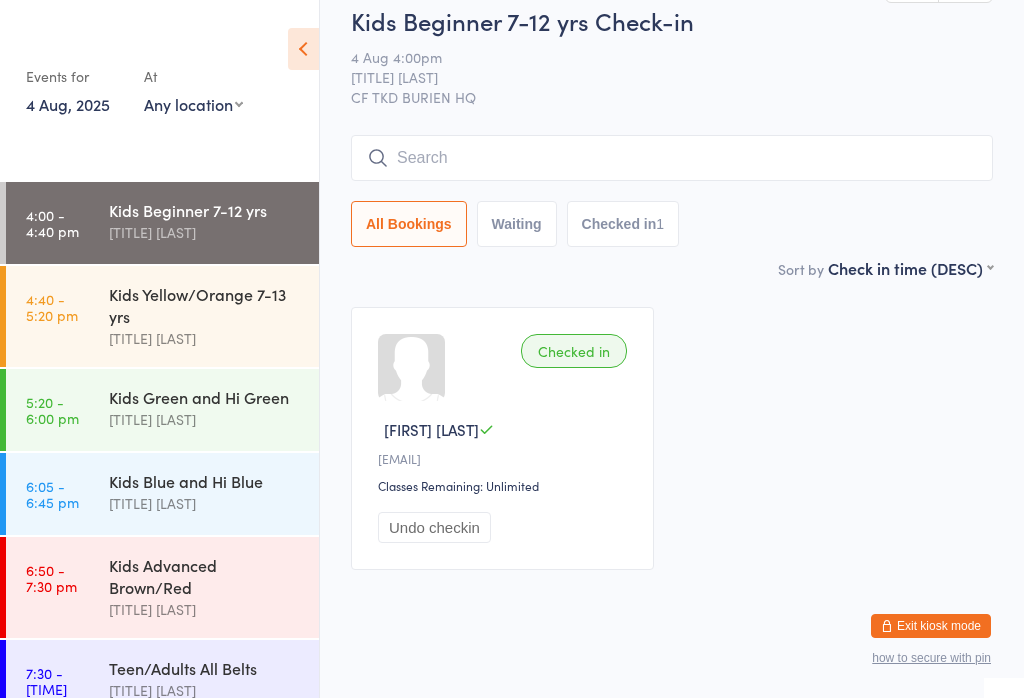 click on "[TITLE] [LAST]" at bounding box center (656, 77) 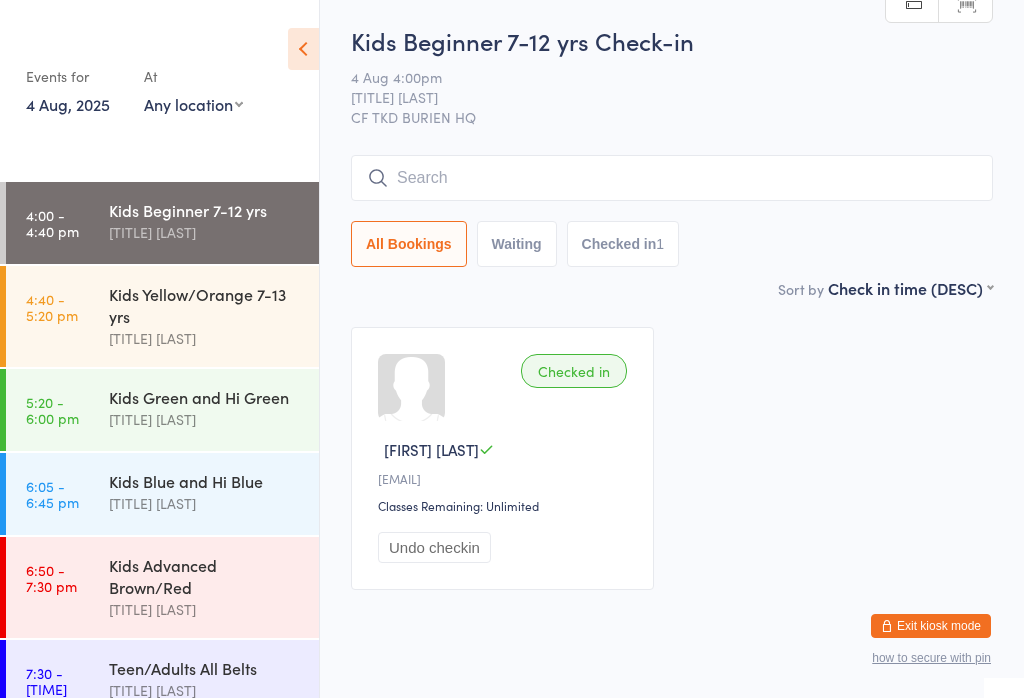scroll, scrollTop: 1, scrollLeft: 0, axis: vertical 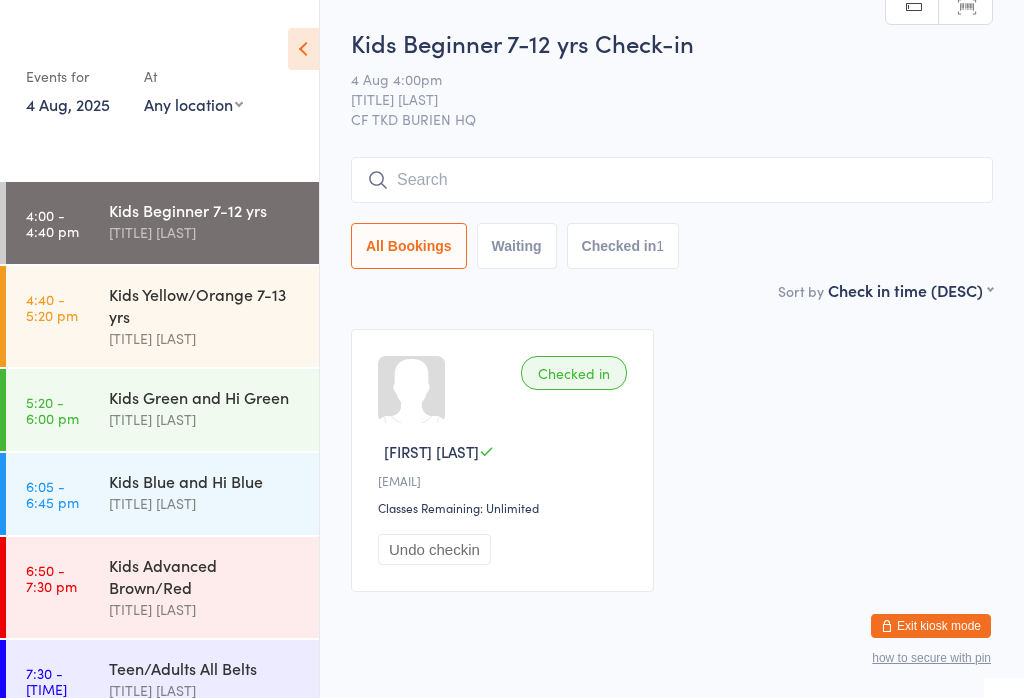 click at bounding box center (672, 180) 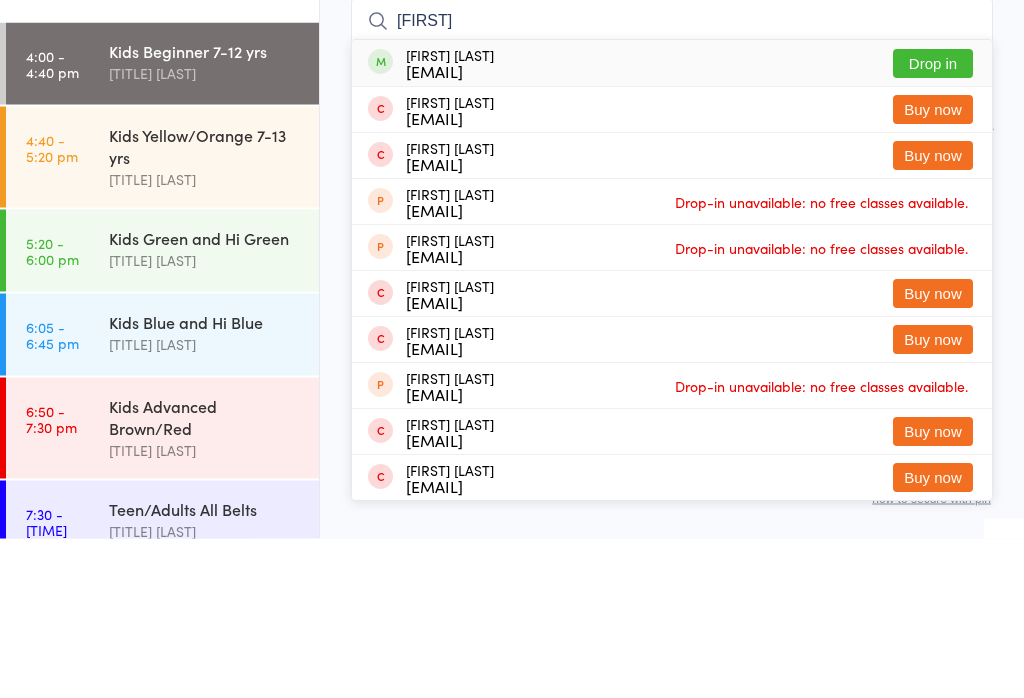type on "Adoree" 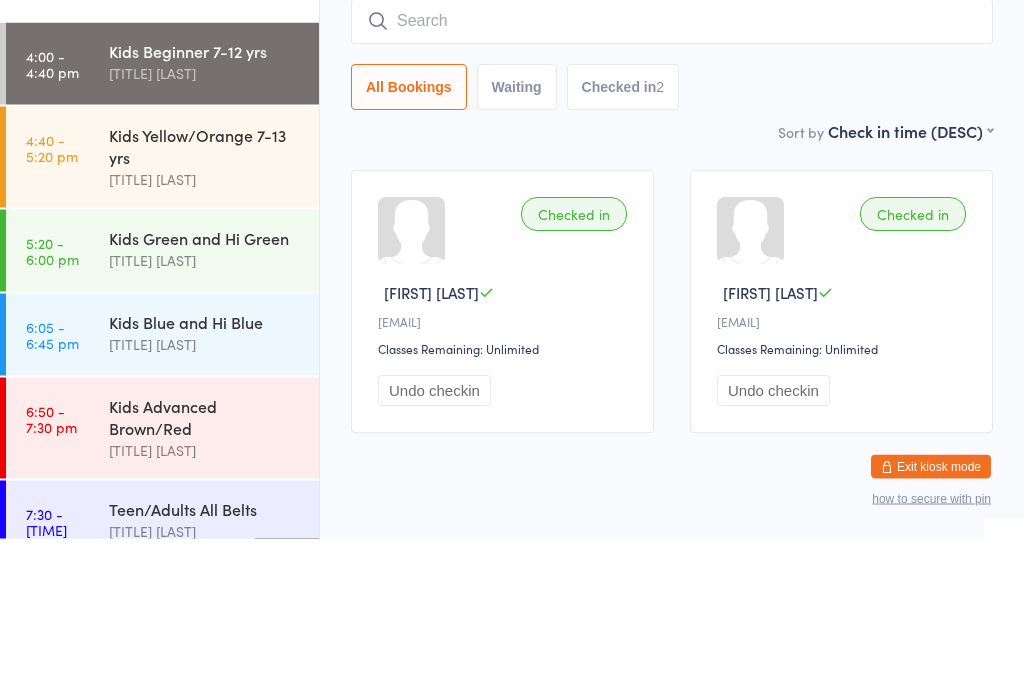click on "All Bookings Waiting  Checked in  2" at bounding box center (672, 247) 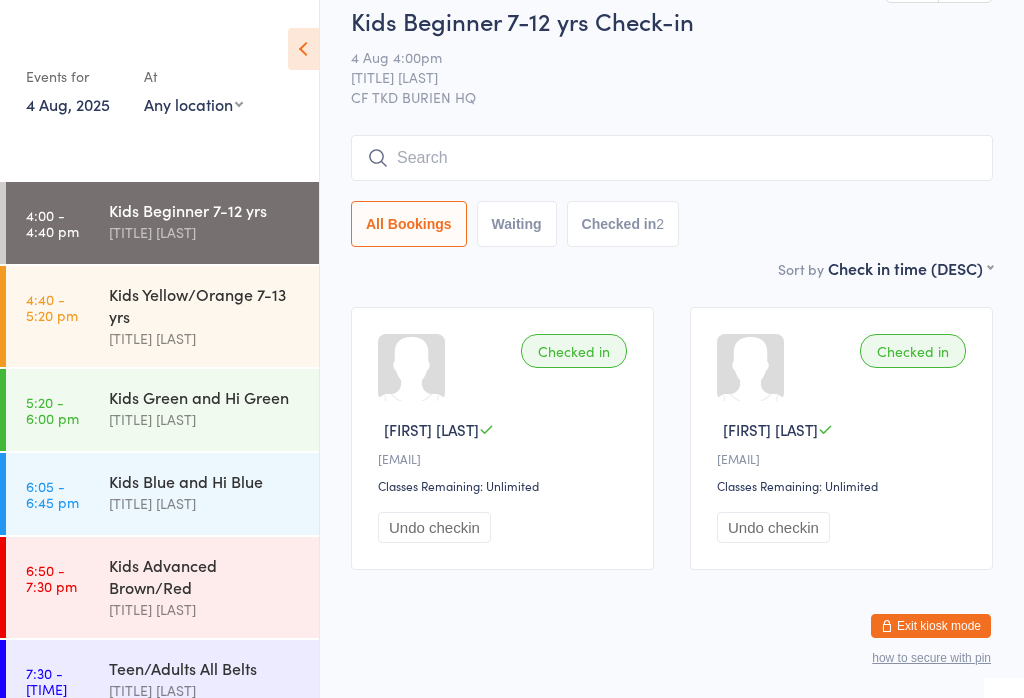 click at bounding box center [672, 158] 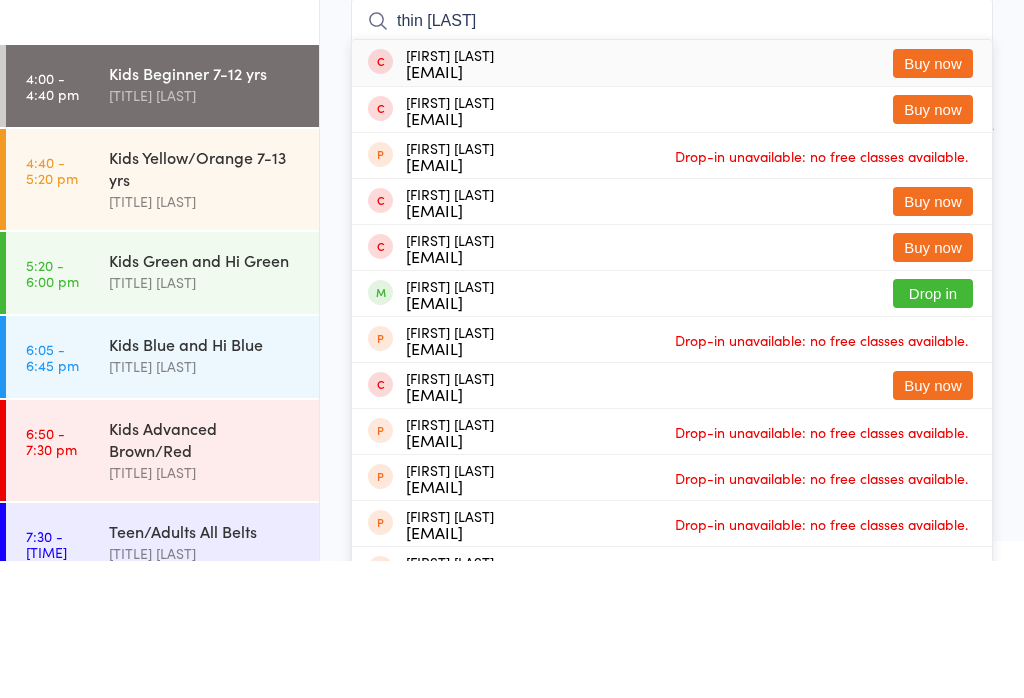 type on "thinh ch" 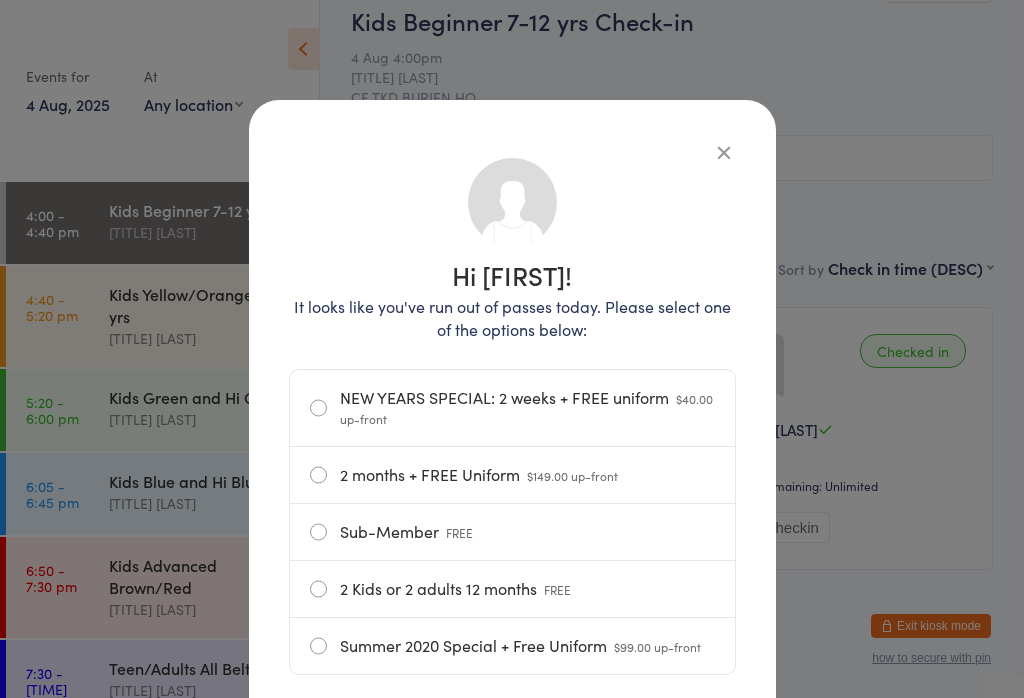 click on "Hi Thinh! It looks like you've run out of passes today. Please select one of the options below: NEW YEARS SPECIAL: 2 weeks + FREE uniform  $40.00 up-front 2 months + FREE Uniform  $149.00 up-front Sub-Member  FREE 2 Kids or 2 adults 12 months  FREE Summer 2020 Special + Free Uniform  $99.00 up-front No thanks, I don't want to attend" at bounding box center [512, 437] 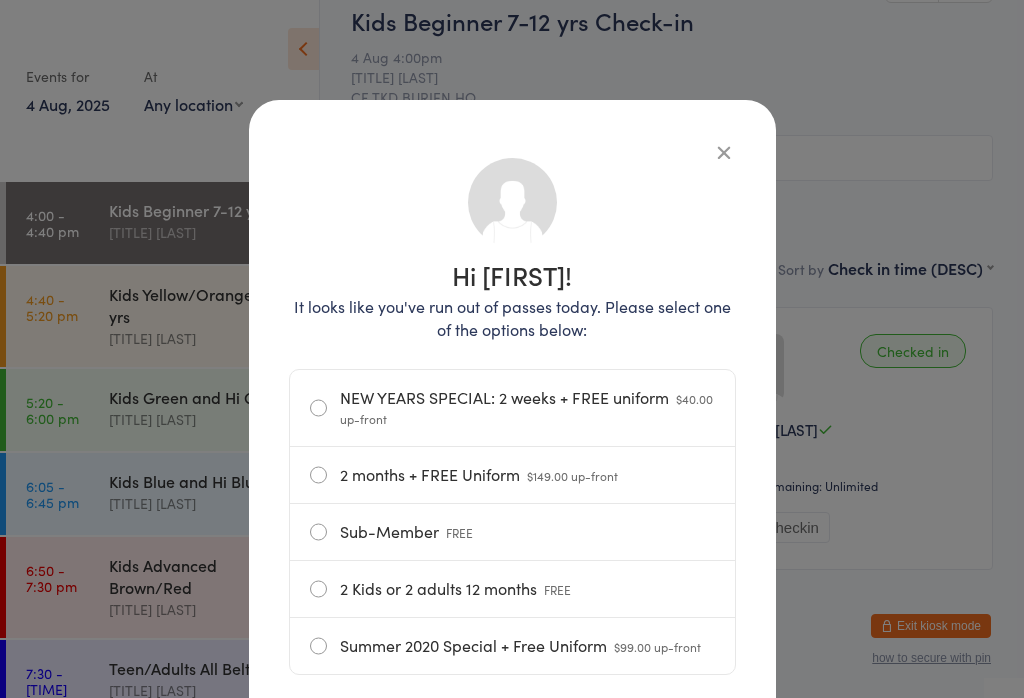 click at bounding box center (724, 152) 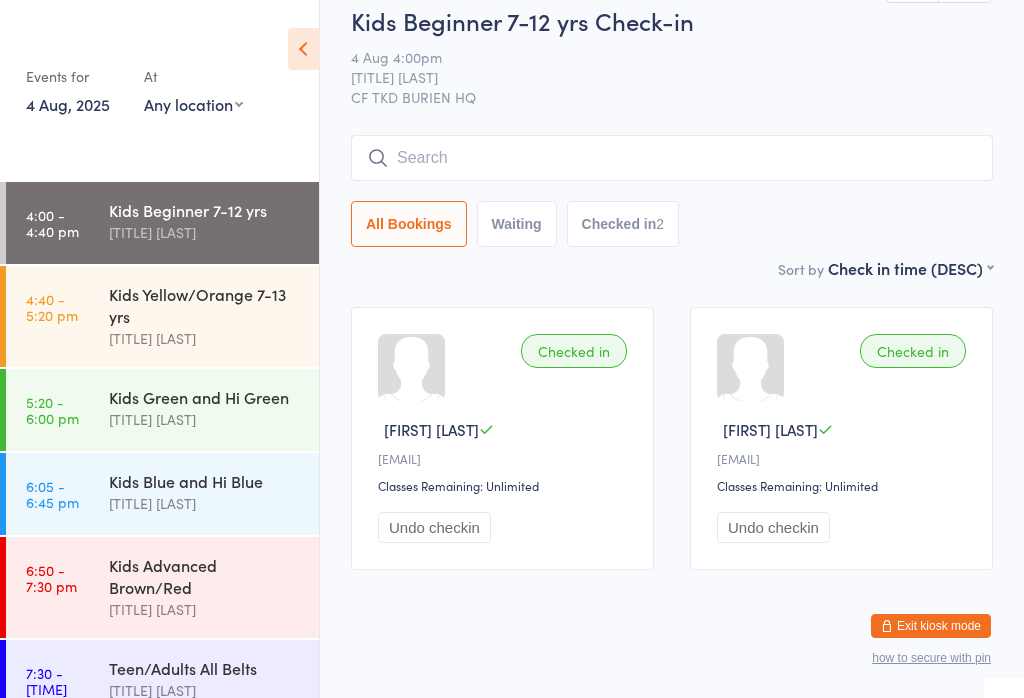 click at bounding box center (672, 158) 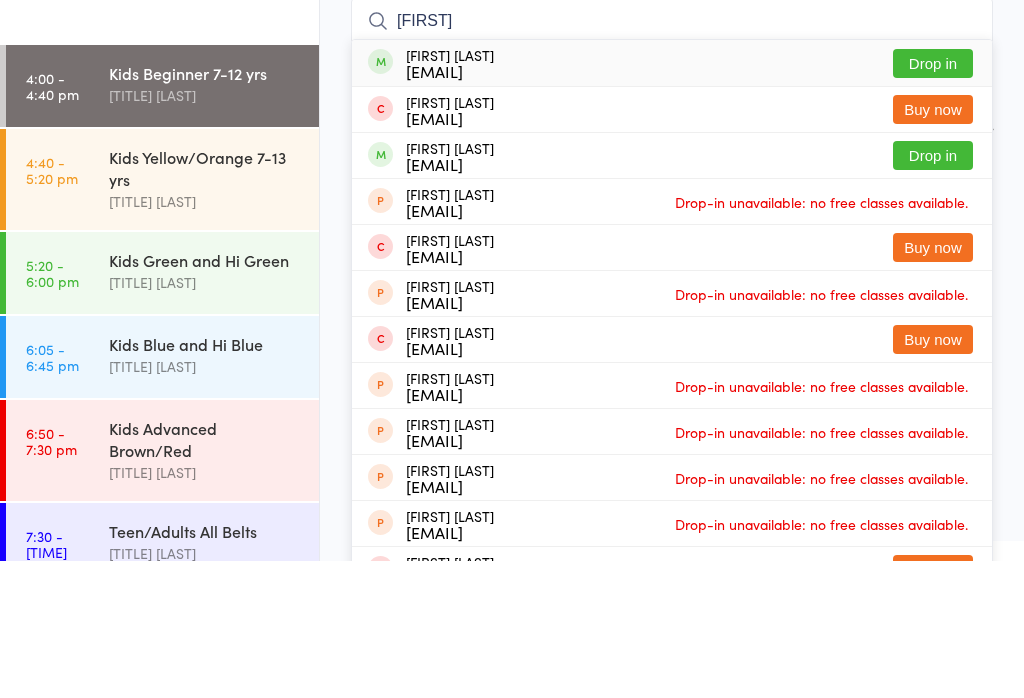 click on "Aver" at bounding box center (672, 158) 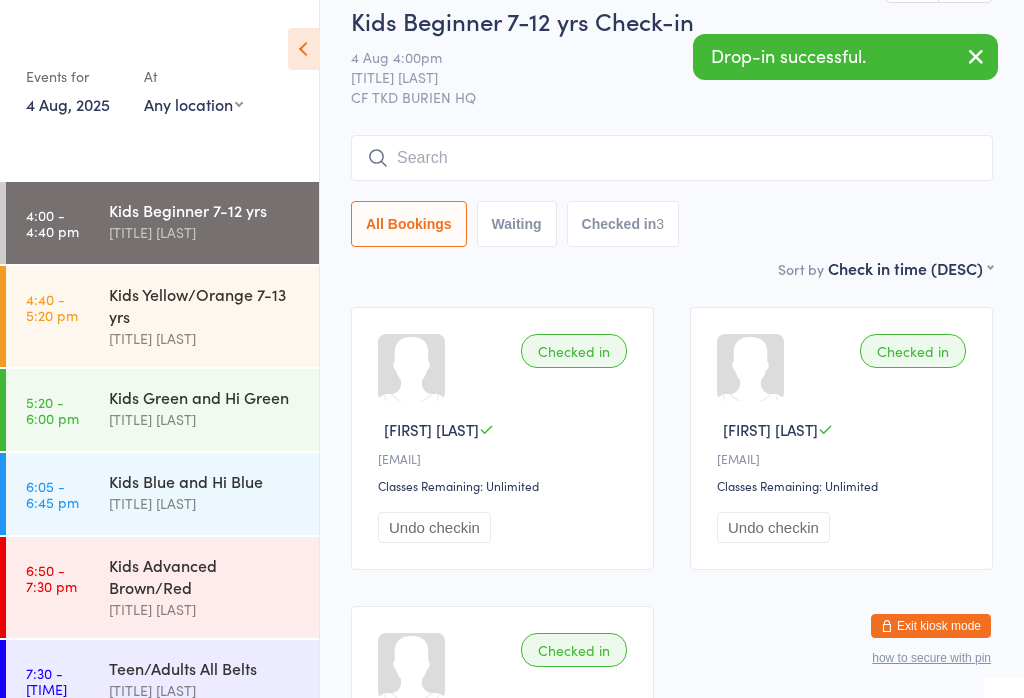click at bounding box center [672, 158] 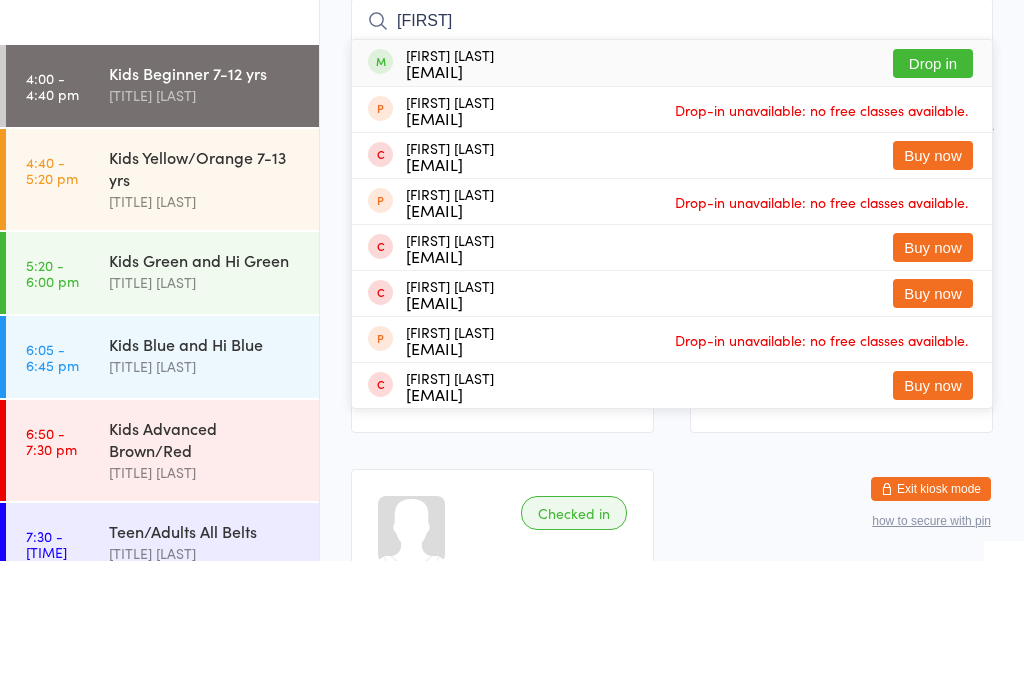 type on "Zoe" 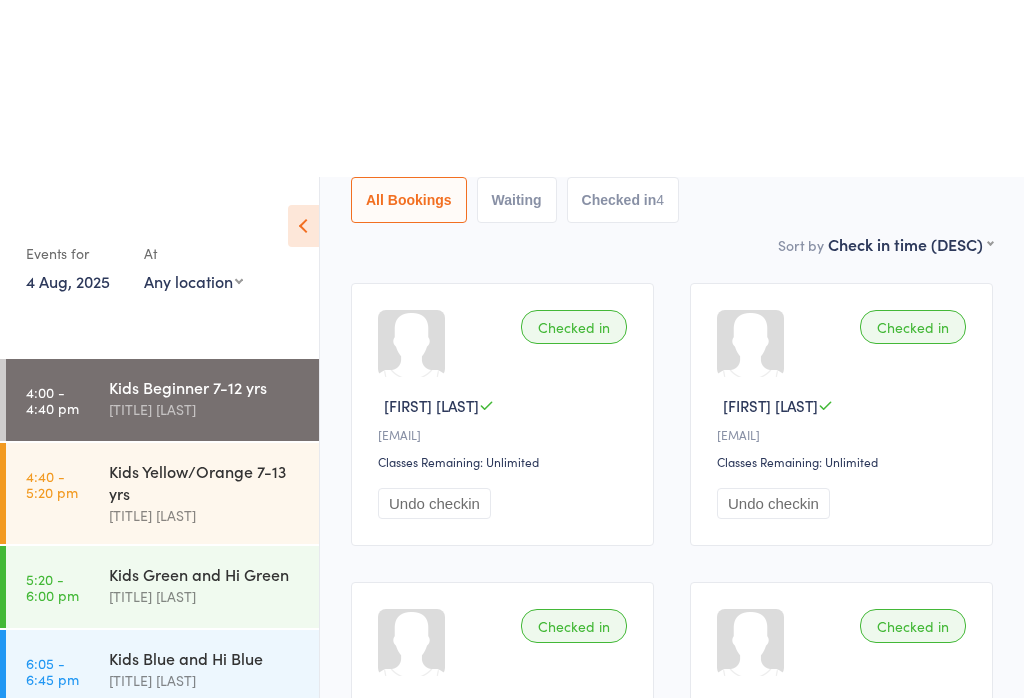scroll, scrollTop: 0, scrollLeft: 0, axis: both 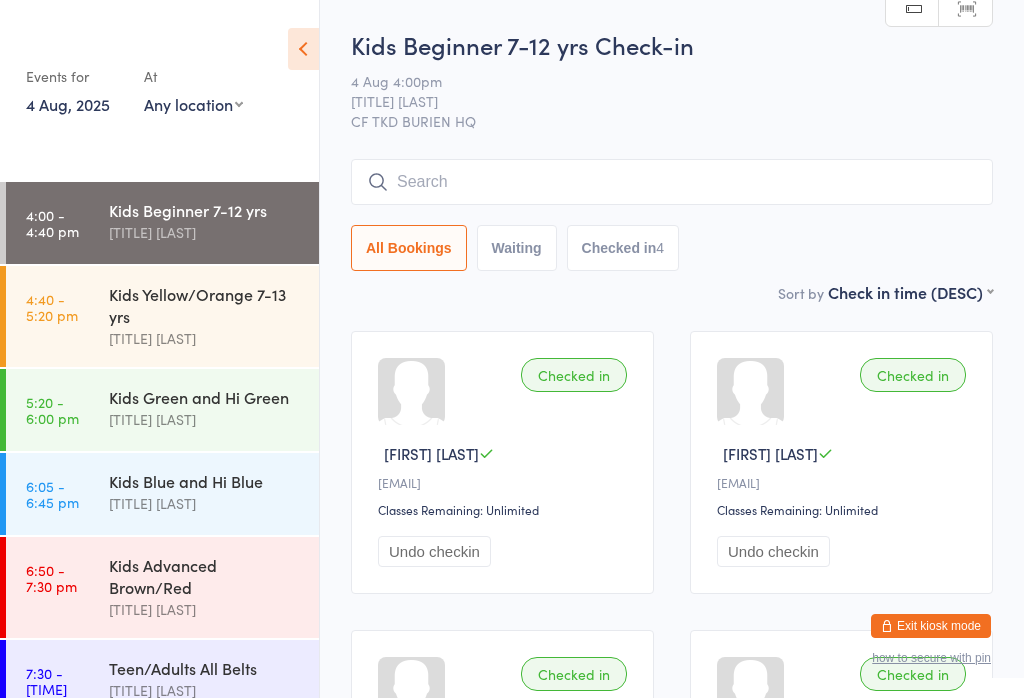 click at bounding box center (672, 182) 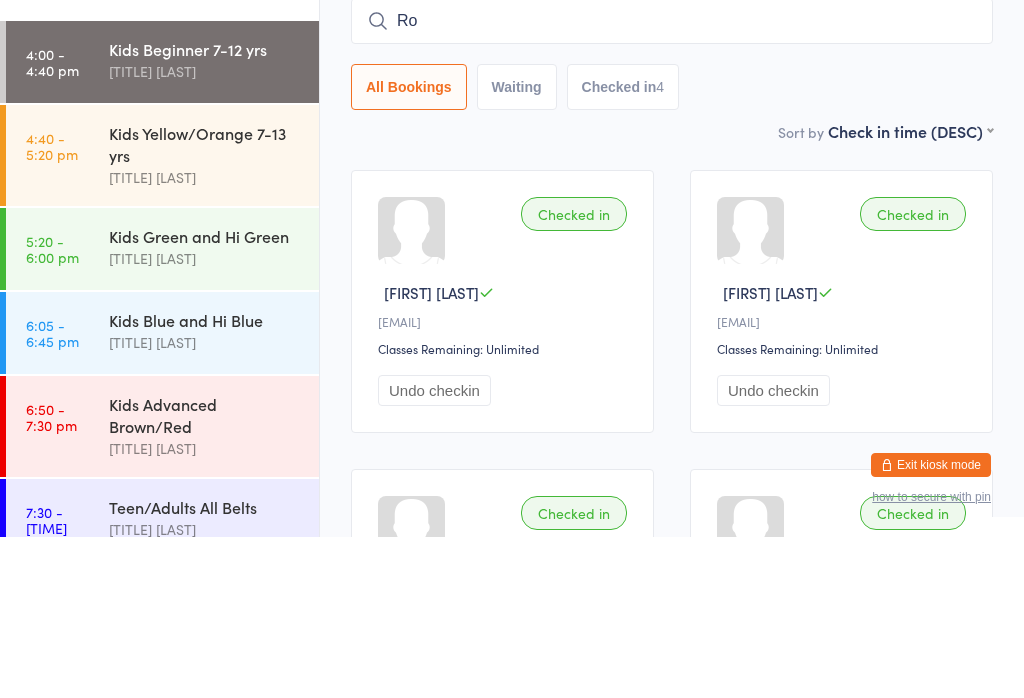 type on "R" 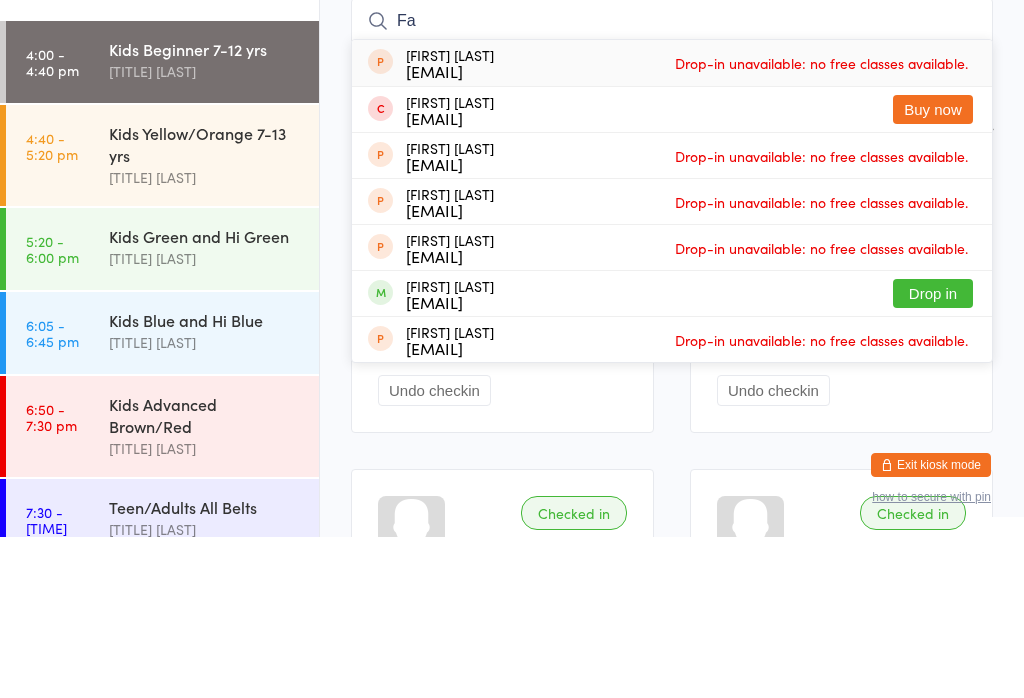 type on "F" 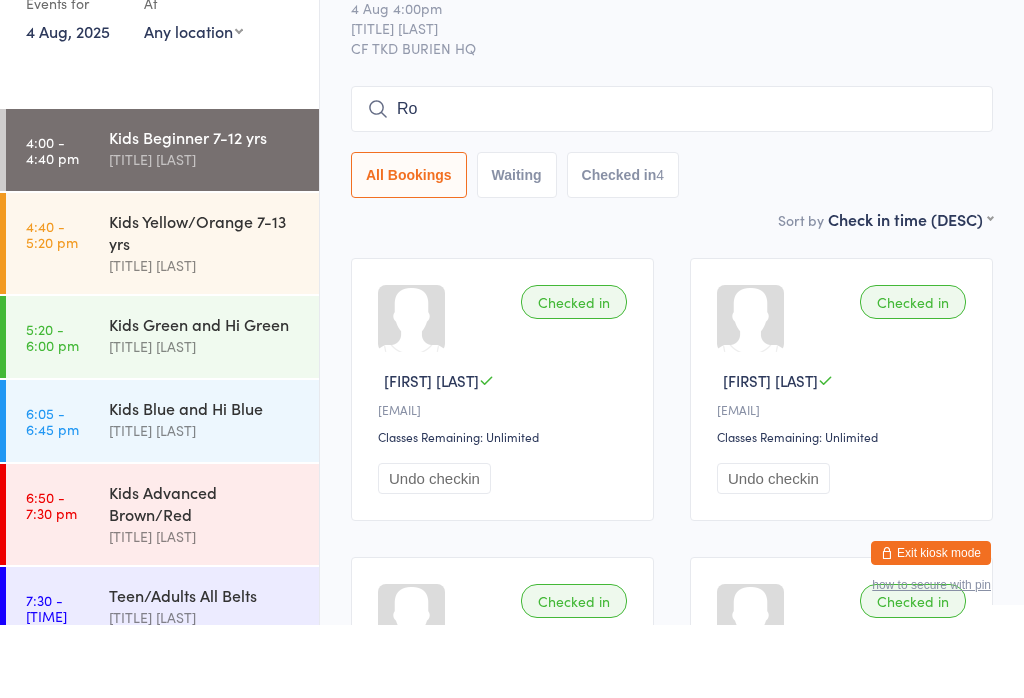 type on "R" 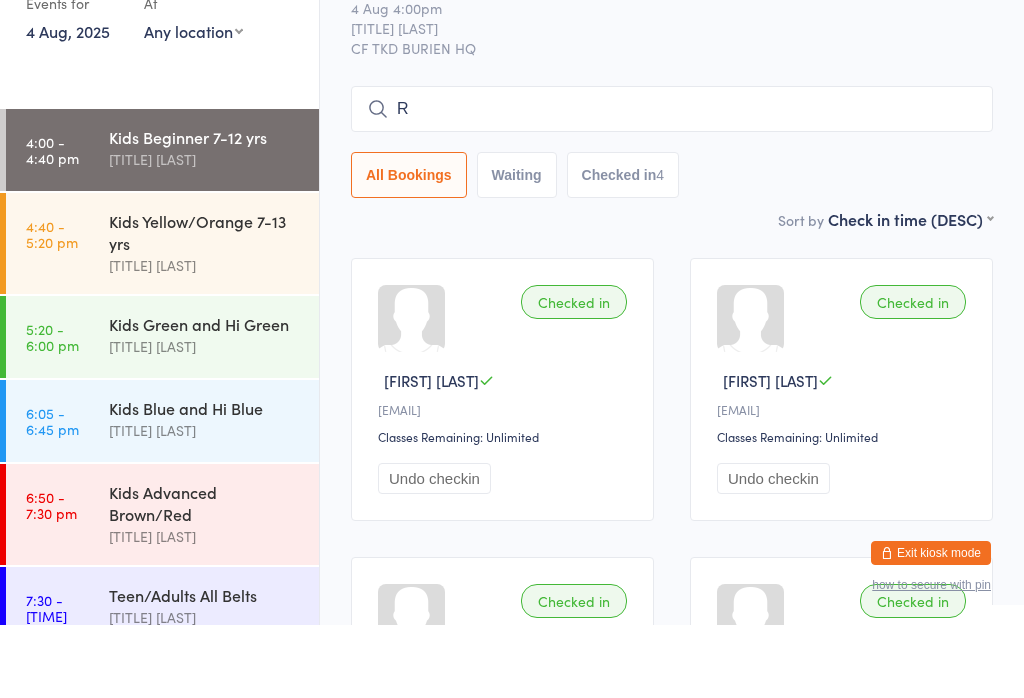 type 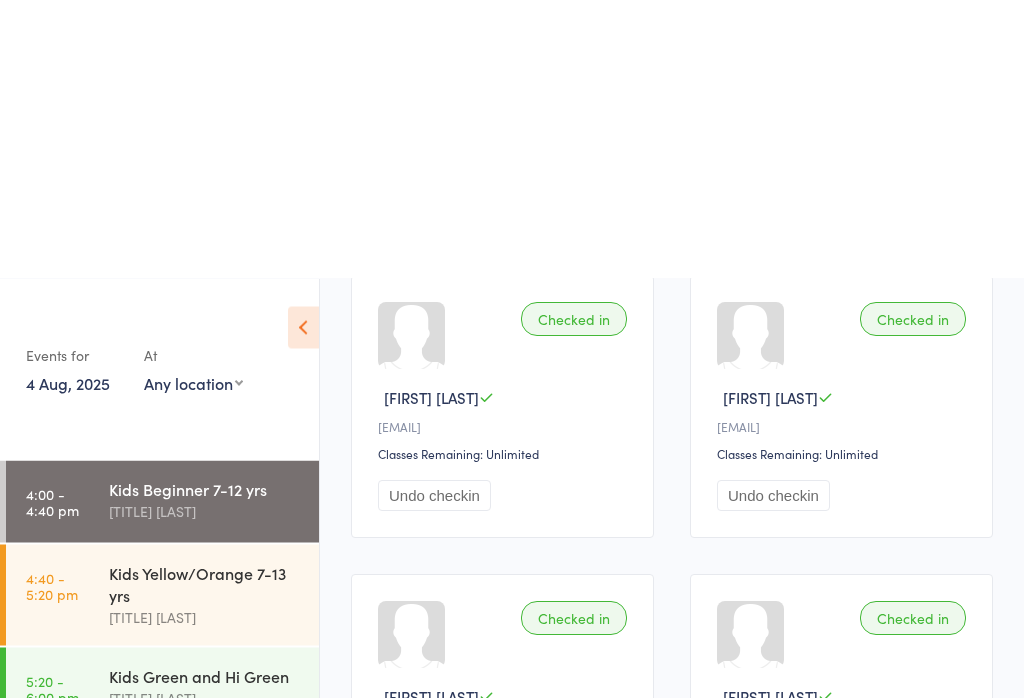 scroll, scrollTop: 364, scrollLeft: 0, axis: vertical 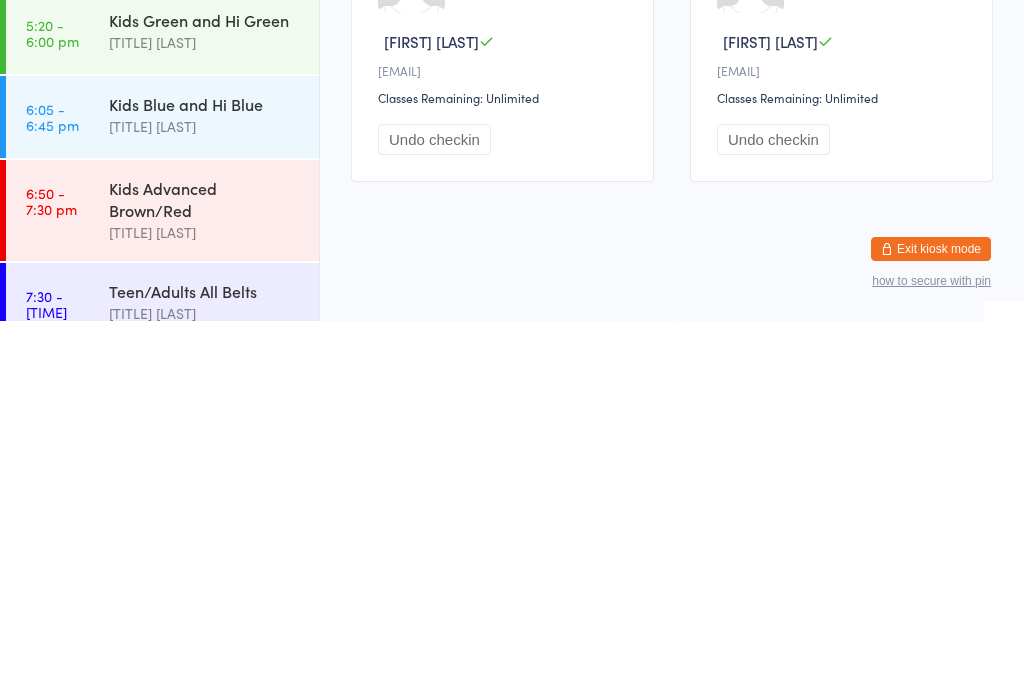 click on "Exit kiosk mode" at bounding box center (931, 626) 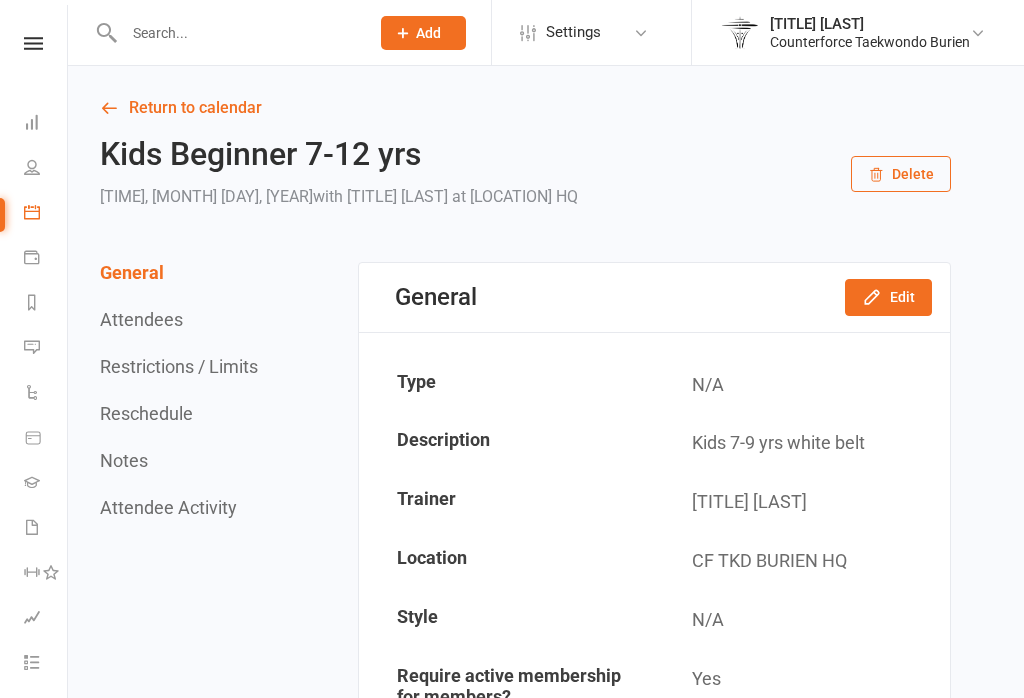 scroll, scrollTop: 0, scrollLeft: 0, axis: both 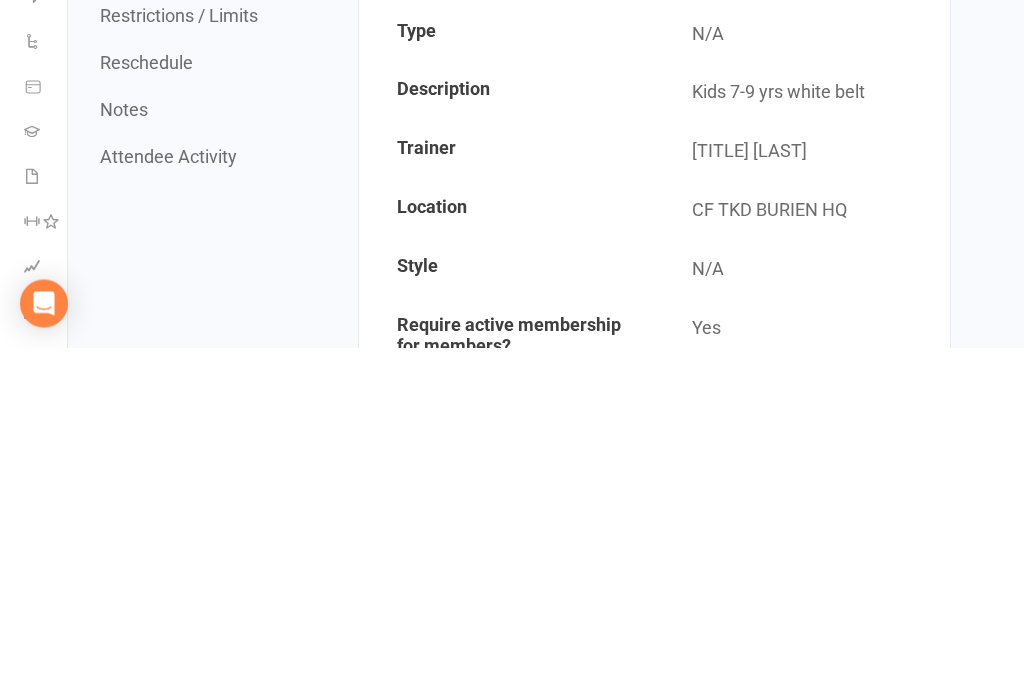 click at bounding box center (32, 527) 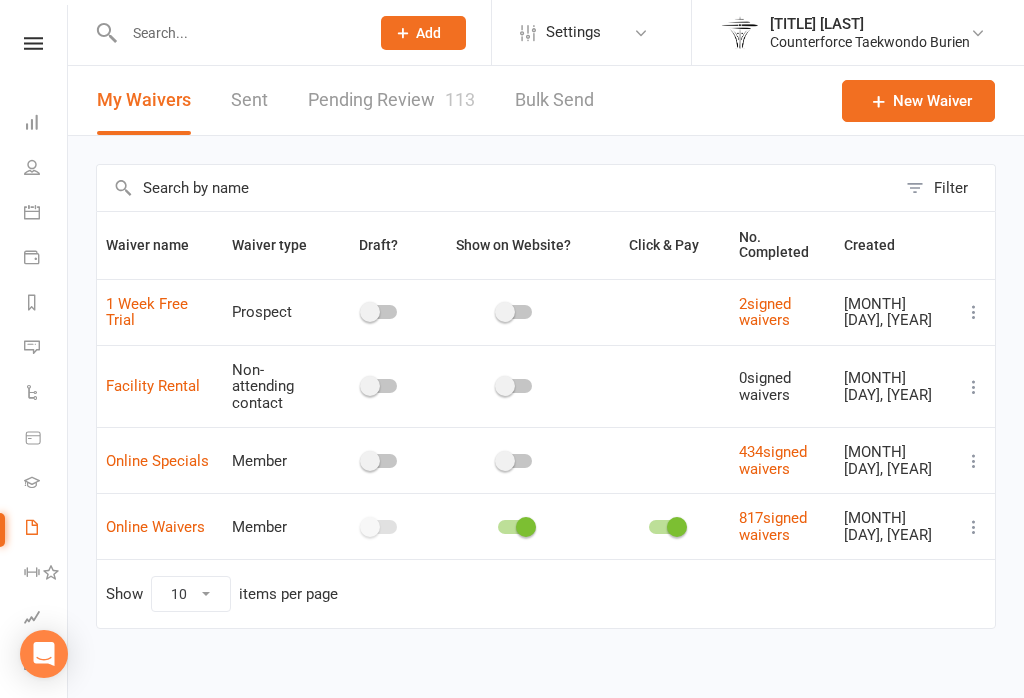 click on "Pending Review 113" at bounding box center [391, 100] 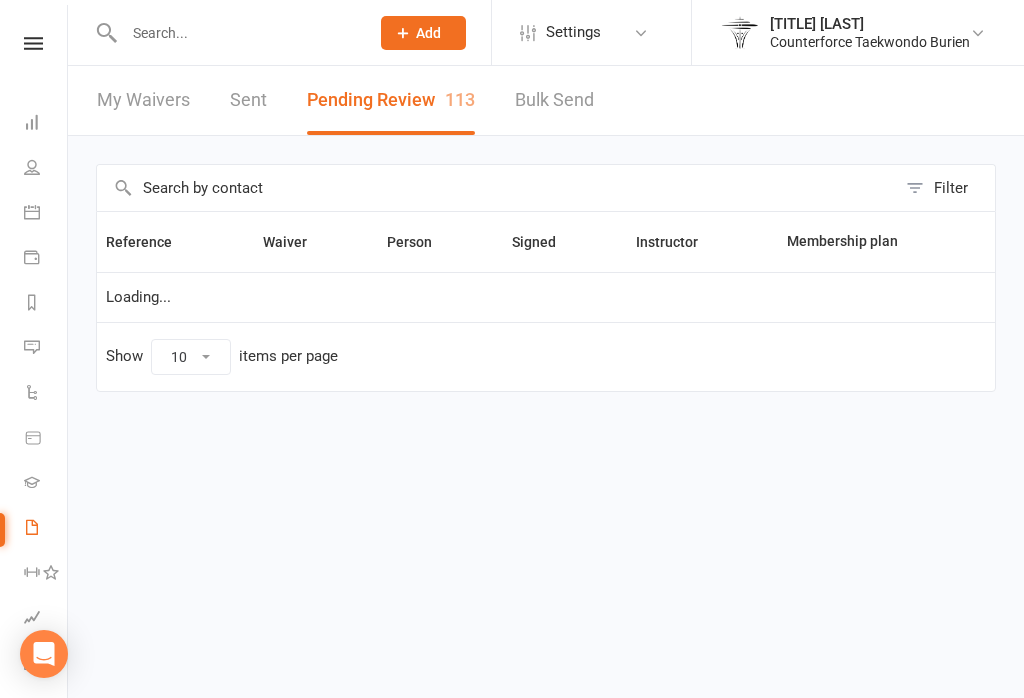 select on "100" 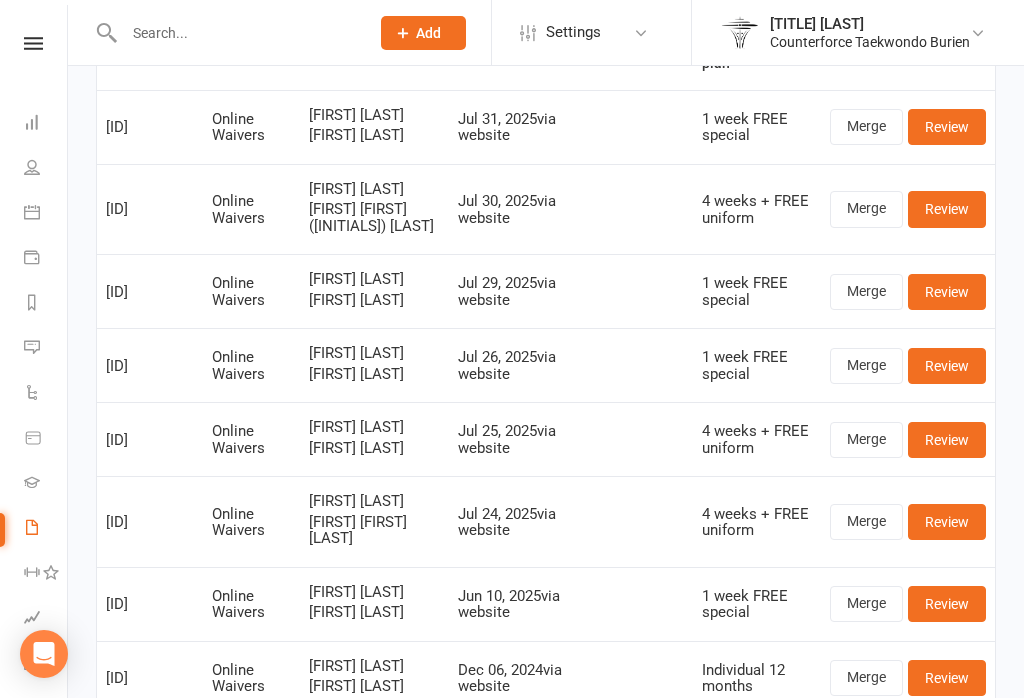 scroll, scrollTop: 192, scrollLeft: 0, axis: vertical 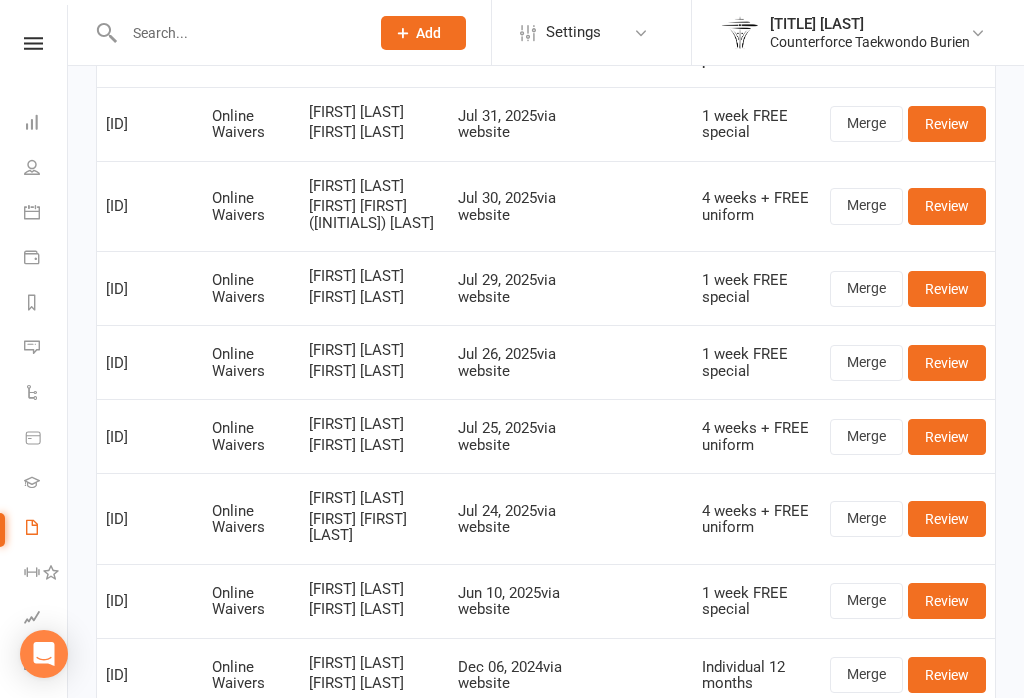click on "Review" at bounding box center (947, 363) 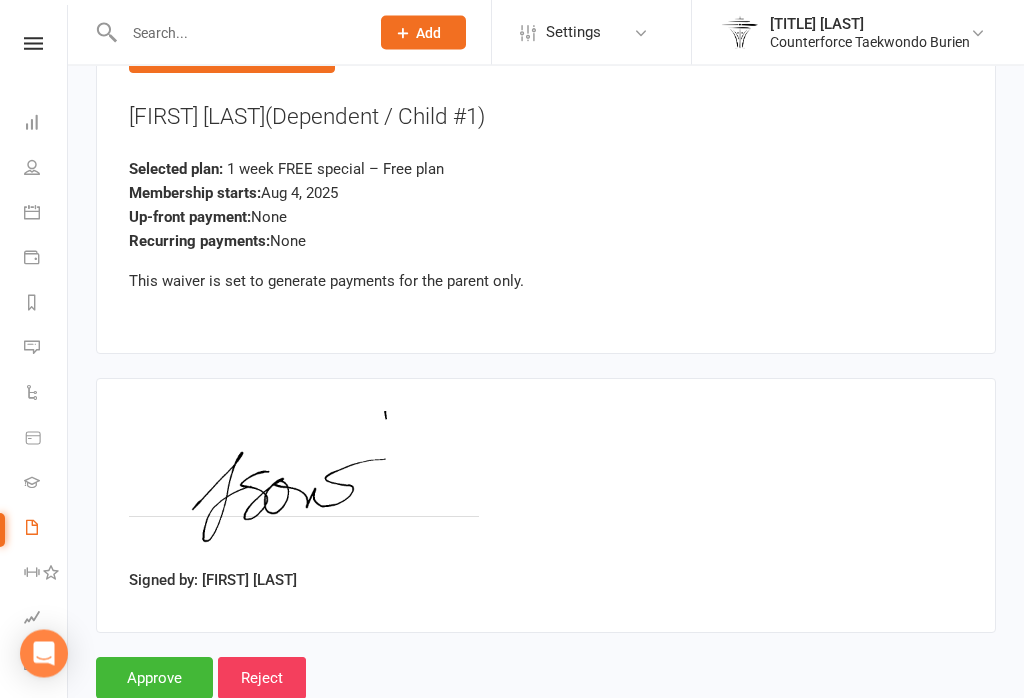 scroll, scrollTop: 2888, scrollLeft: 0, axis: vertical 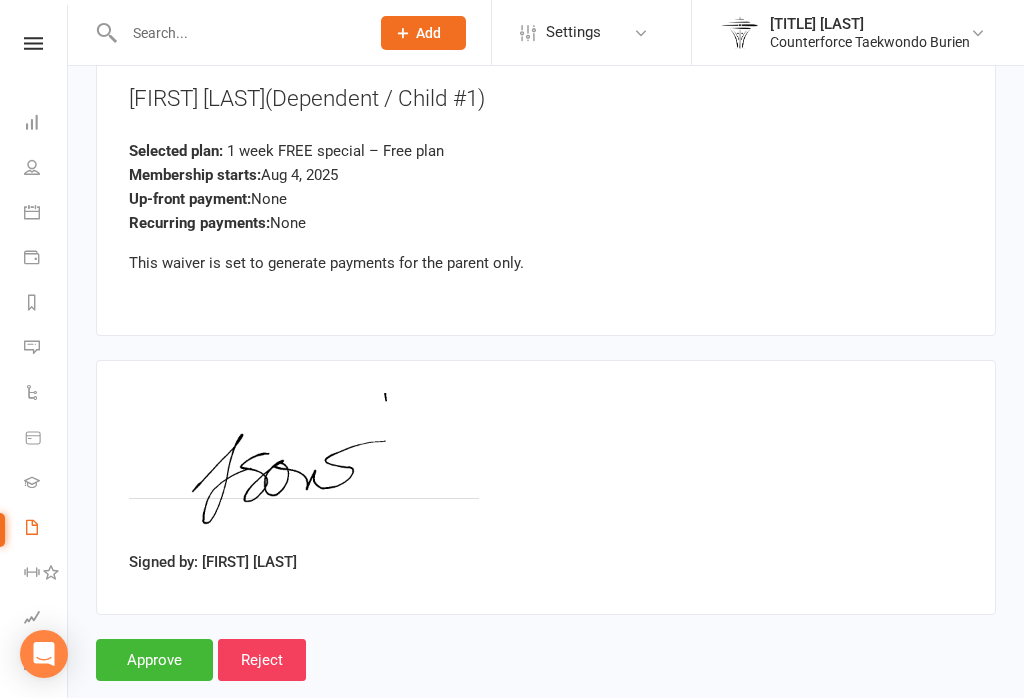click on "Approve" at bounding box center (154, 660) 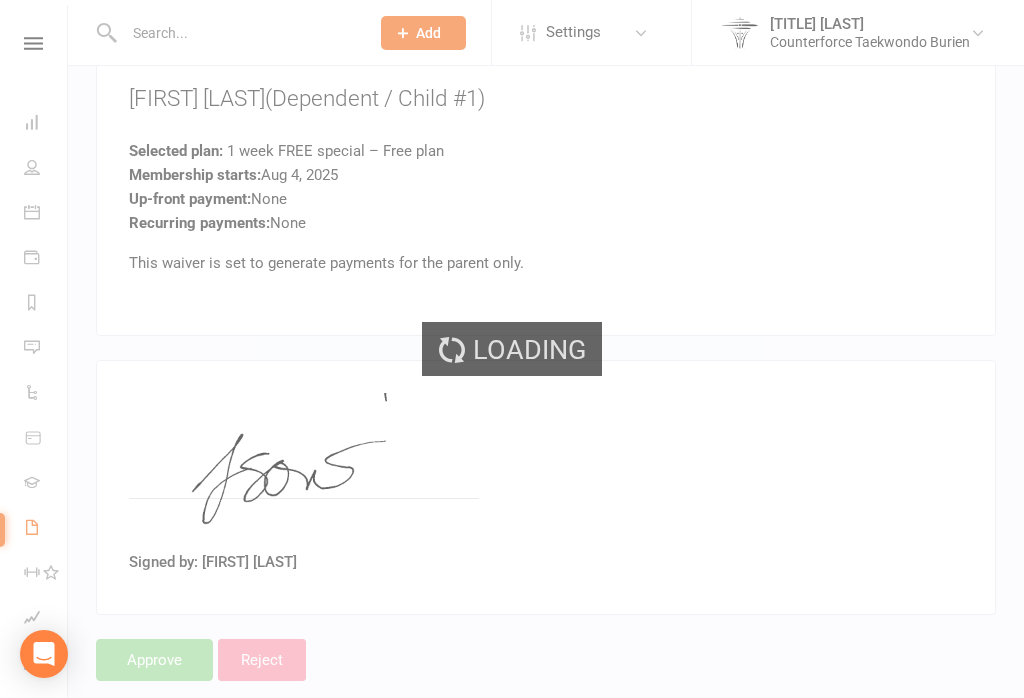 scroll, scrollTop: 0, scrollLeft: 0, axis: both 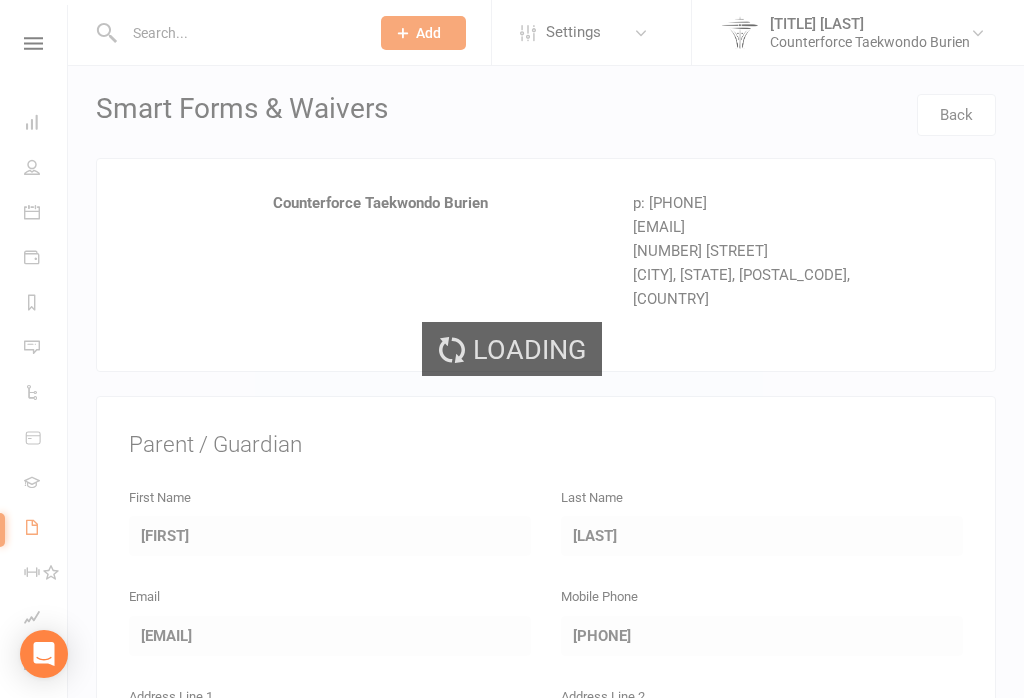 select on "100" 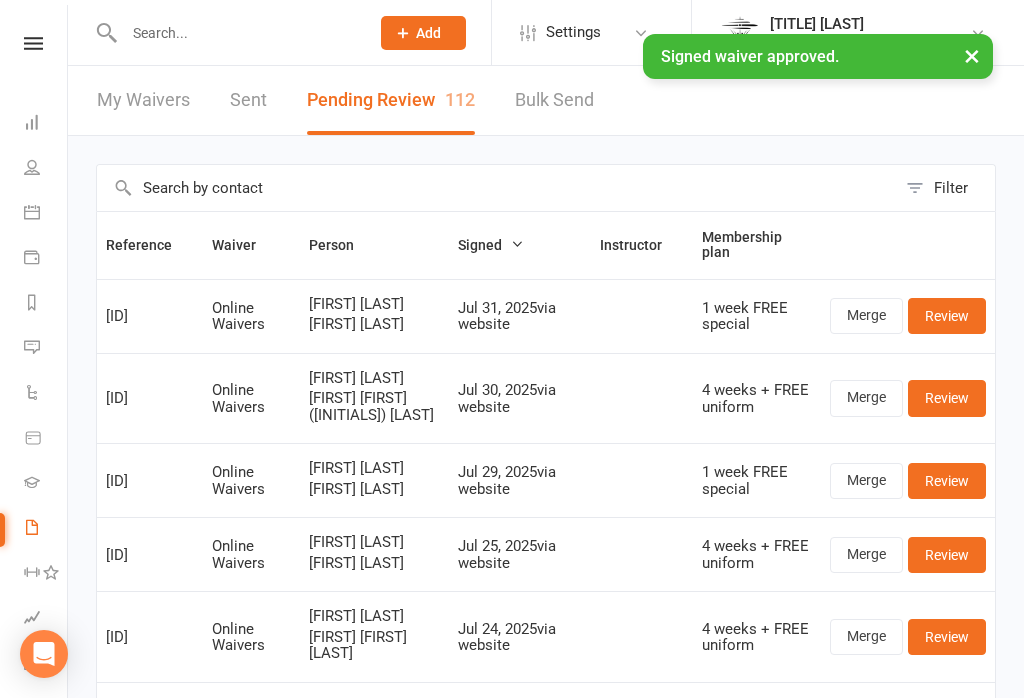 click on "× Signed waiver approved." at bounding box center [499, 34] 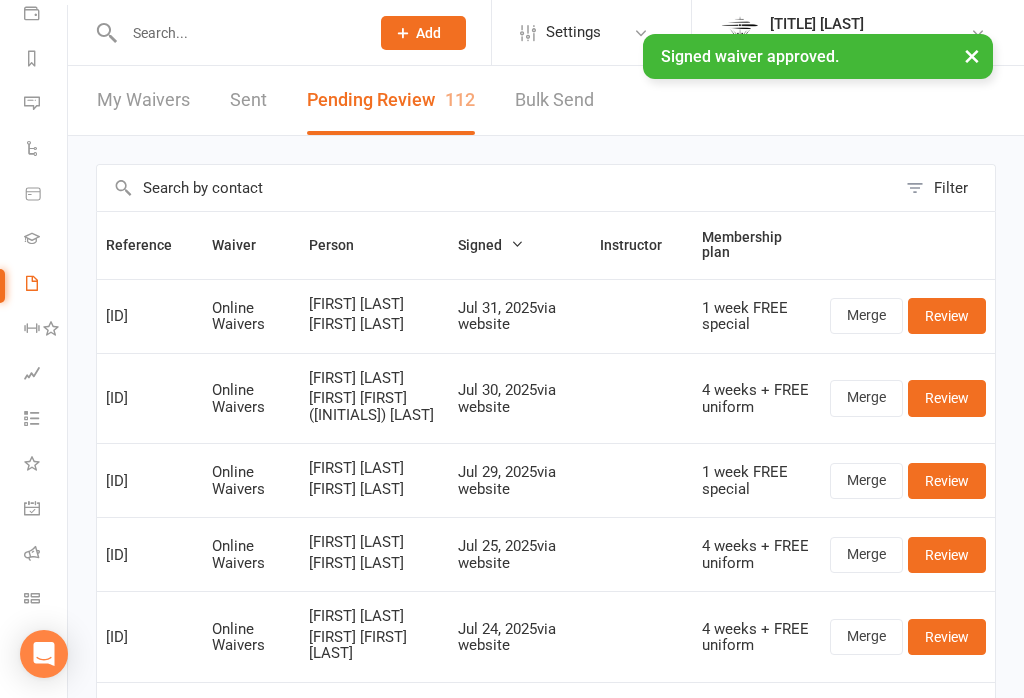 scroll, scrollTop: 244, scrollLeft: 0, axis: vertical 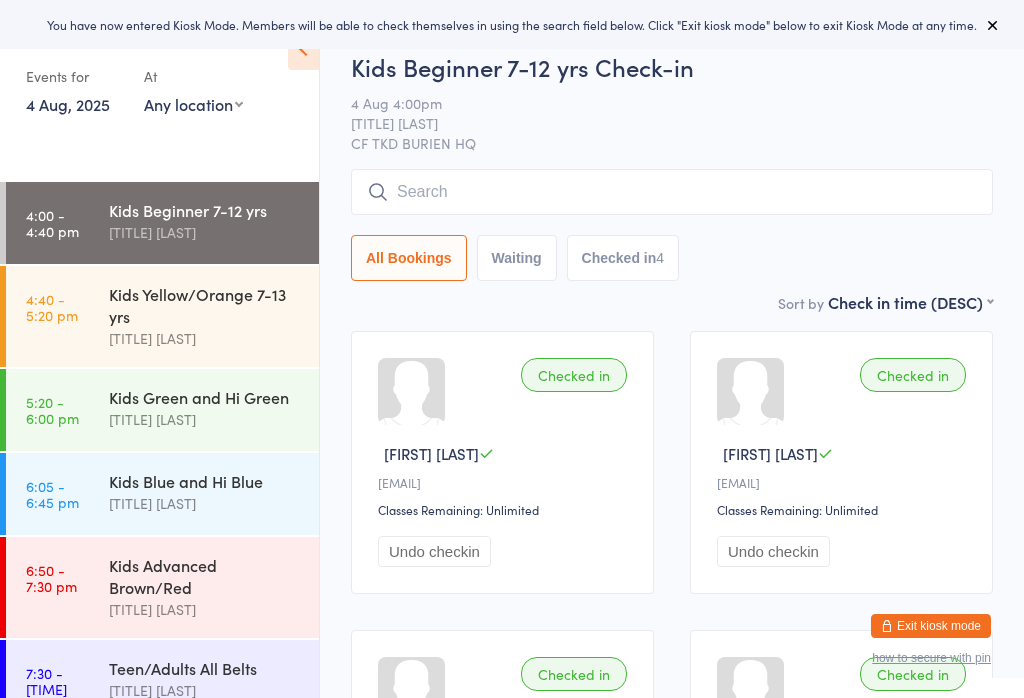 click at bounding box center [672, 192] 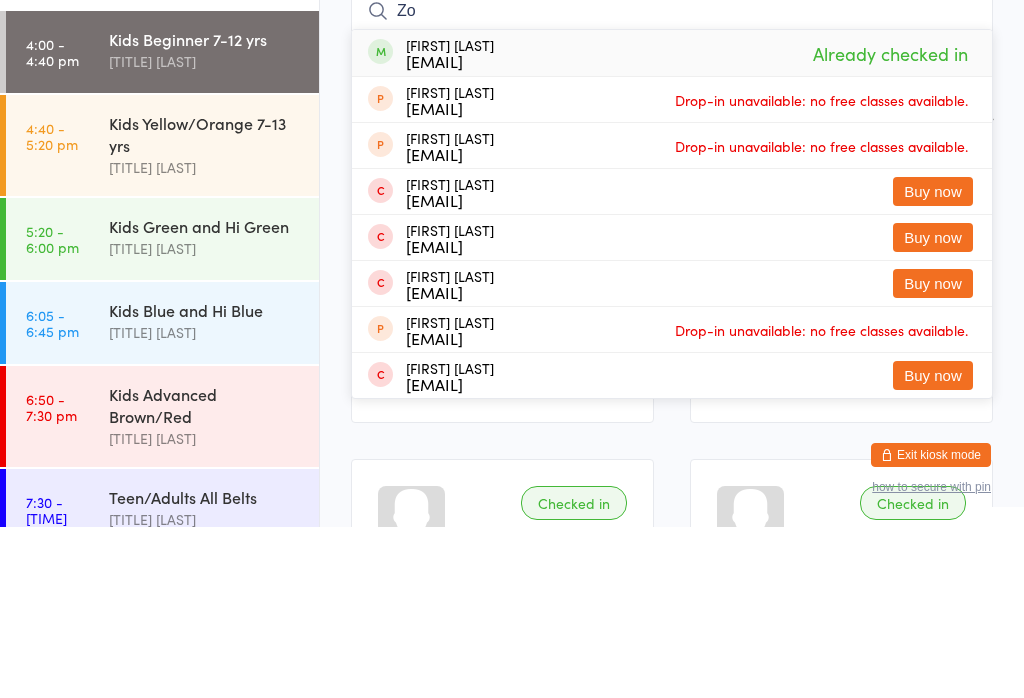 type on "Z" 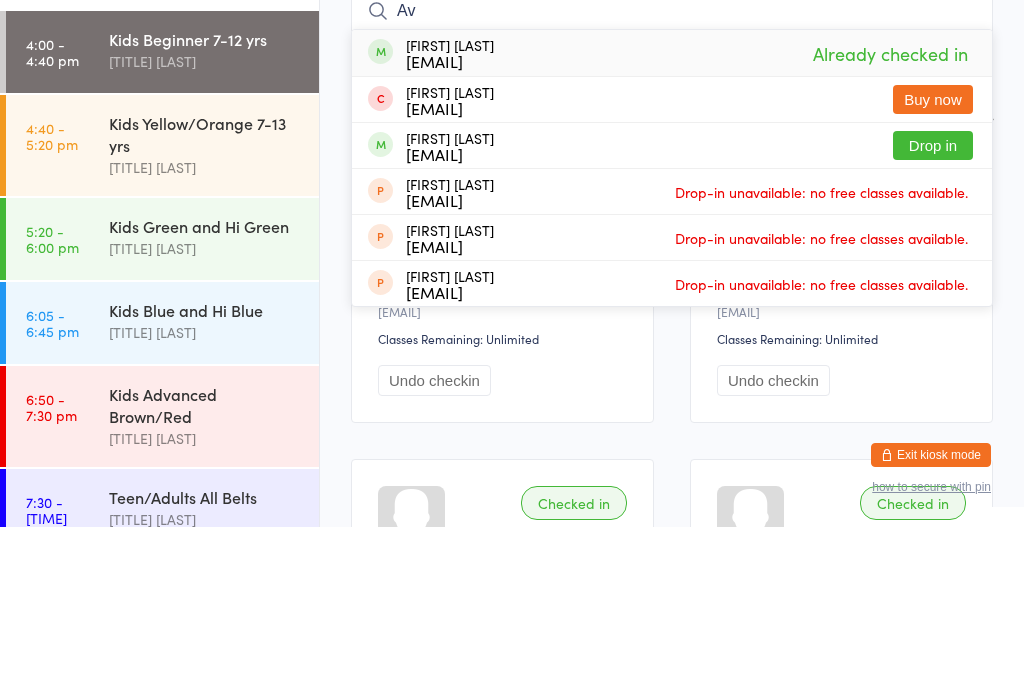 type on "A" 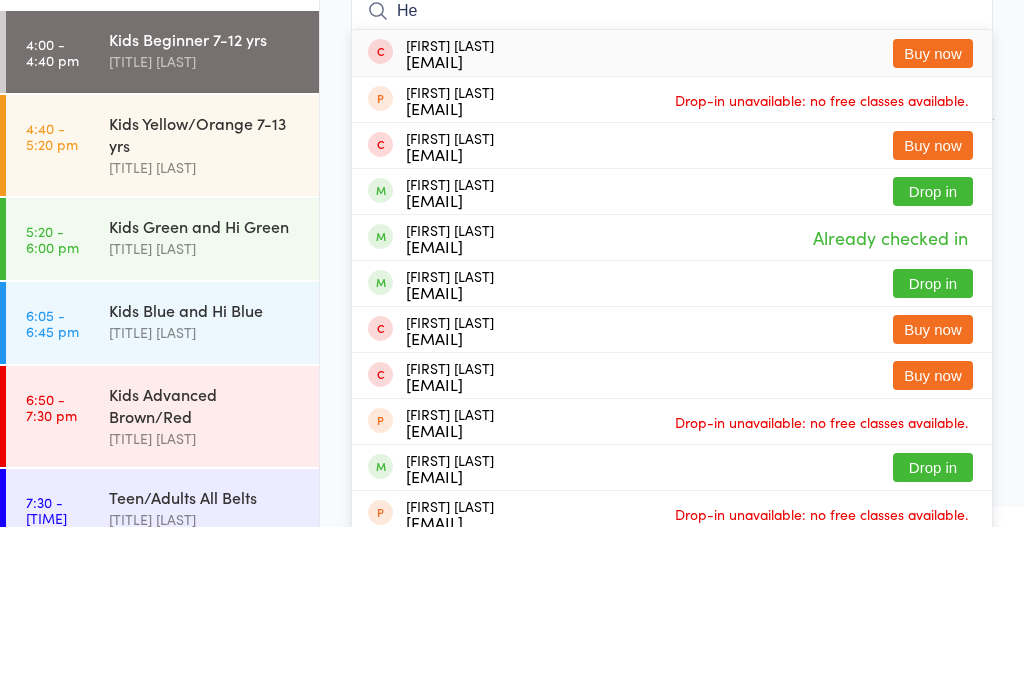 type on "H" 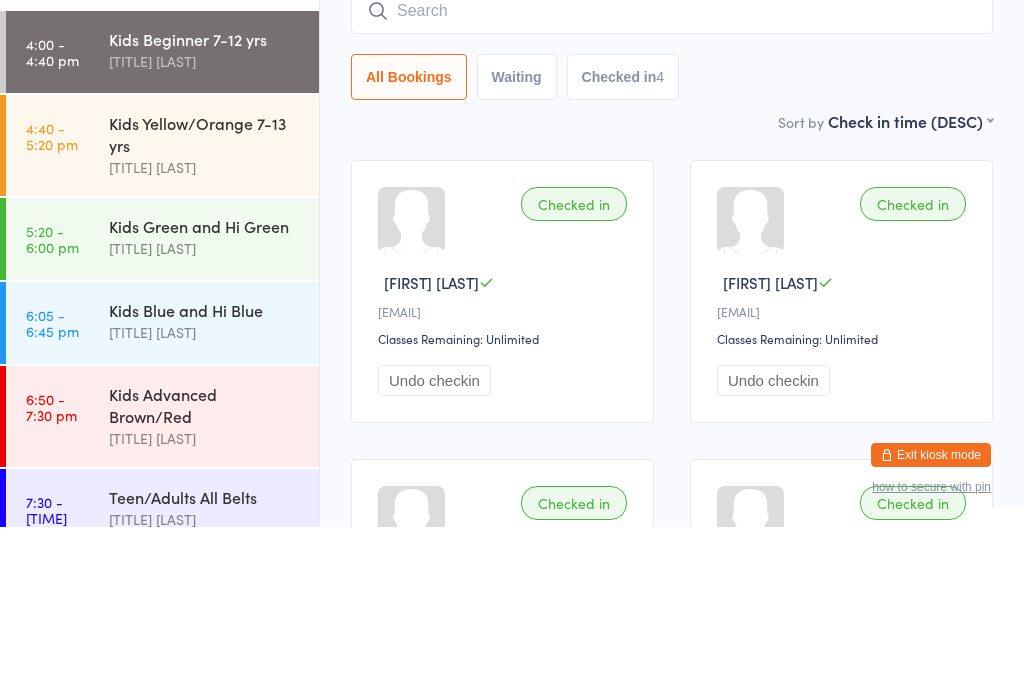 scroll, scrollTop: 171, scrollLeft: 0, axis: vertical 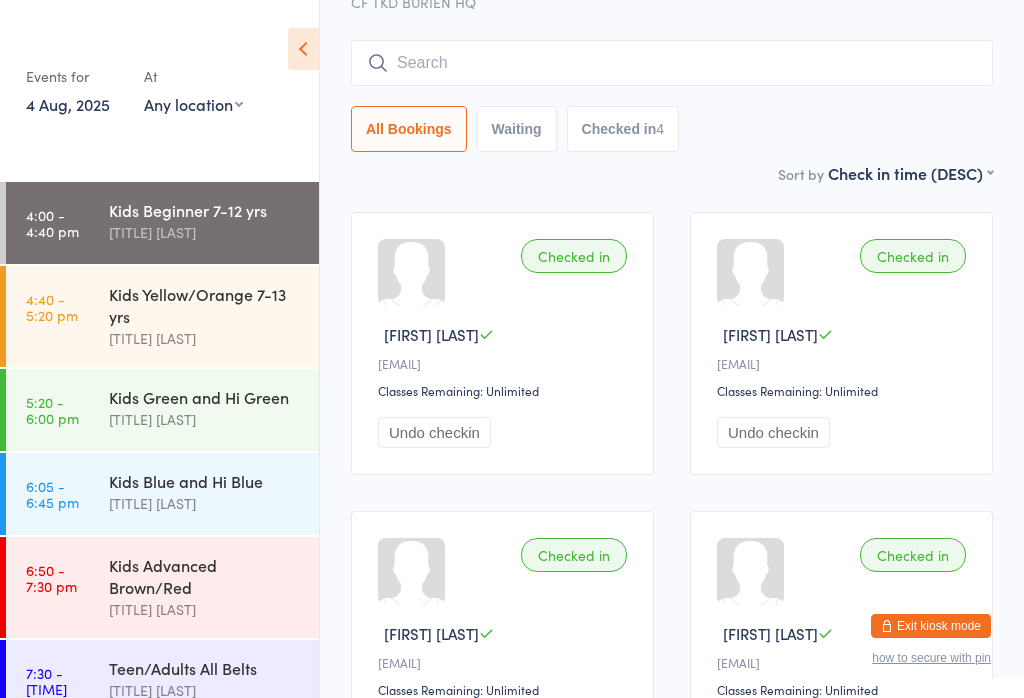 click at bounding box center (672, 63) 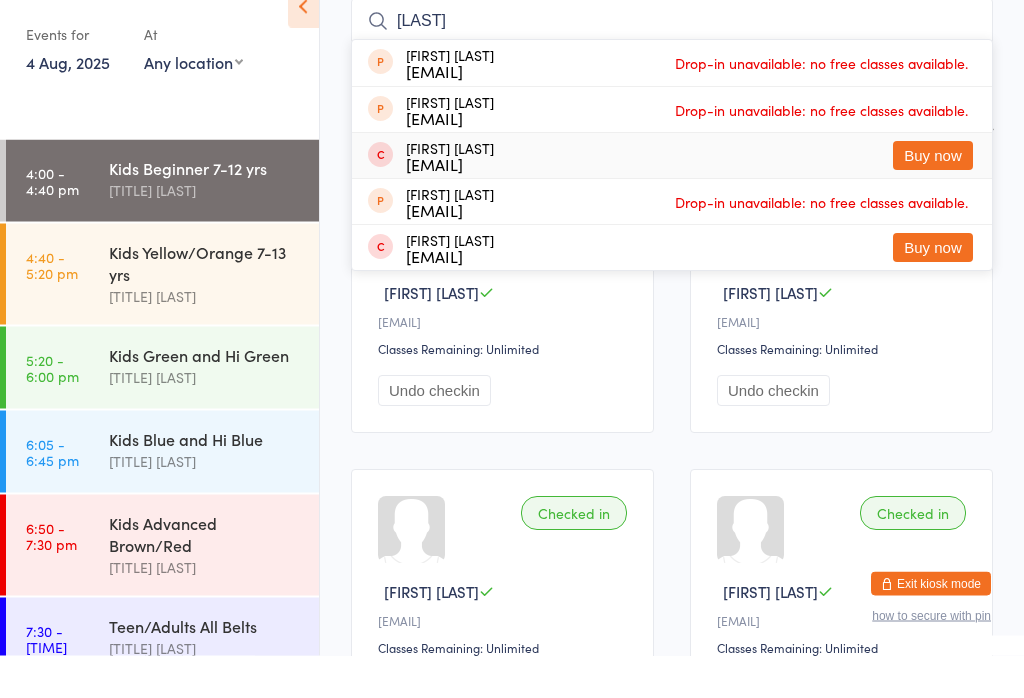 type on "Yafe" 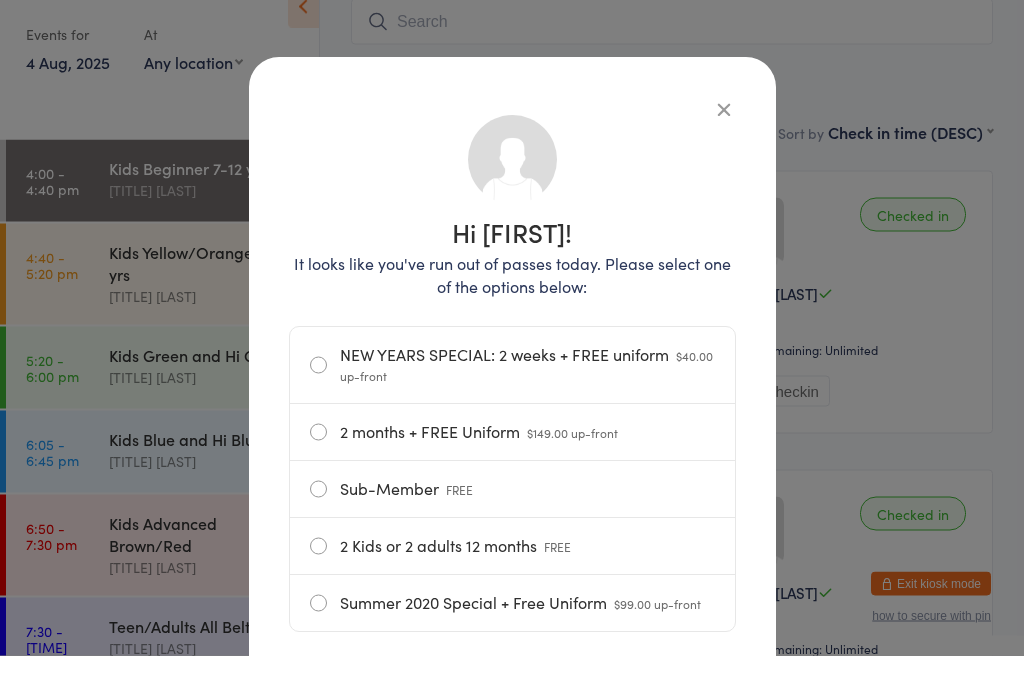 scroll, scrollTop: 161, scrollLeft: 0, axis: vertical 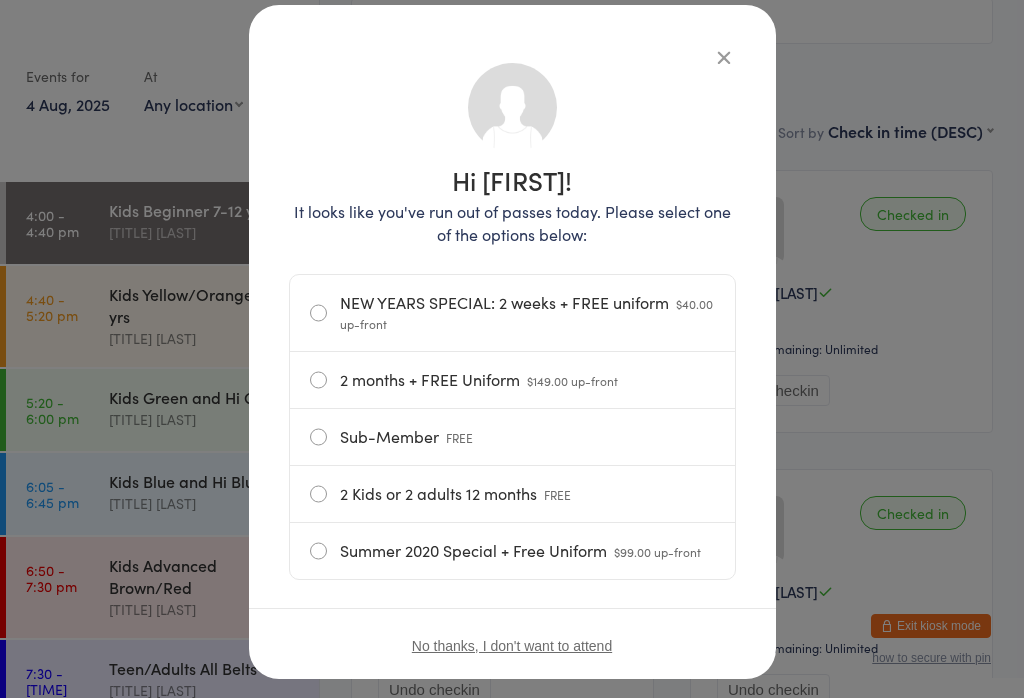 click on "Sub-Member  FREE" at bounding box center (512, 437) 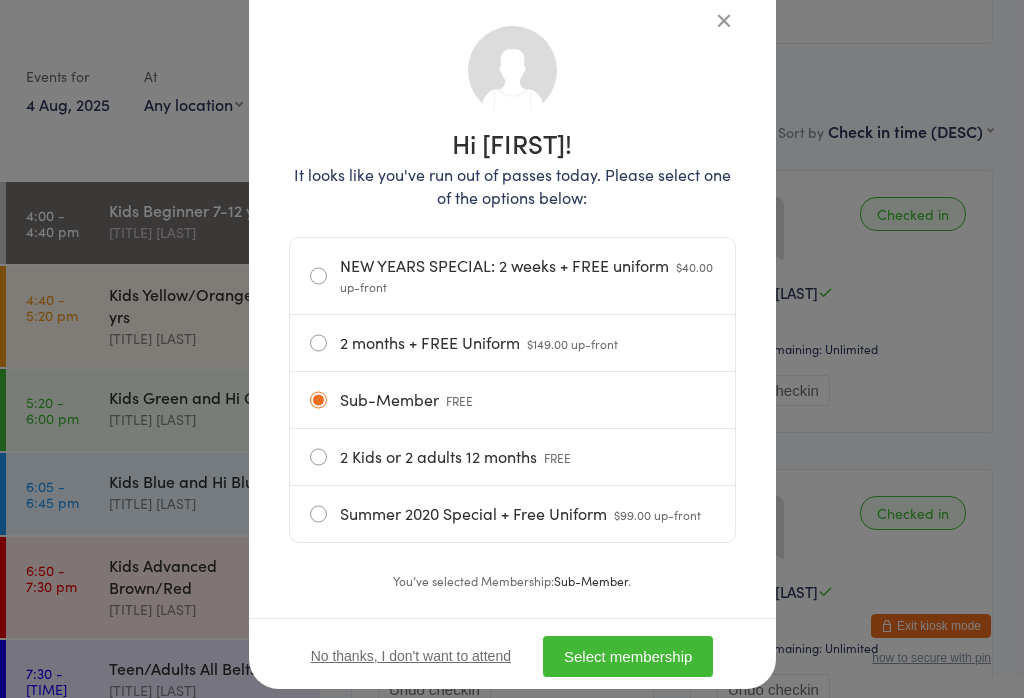 scroll, scrollTop: 133, scrollLeft: 0, axis: vertical 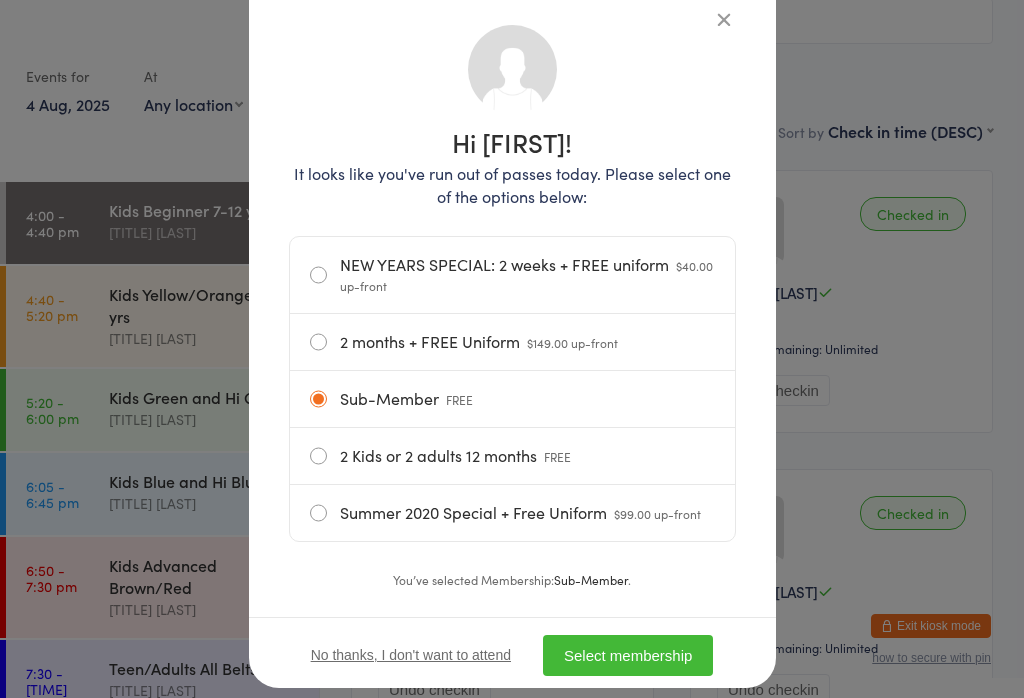 click on "No thanks, I don't want to attend" at bounding box center [411, 655] 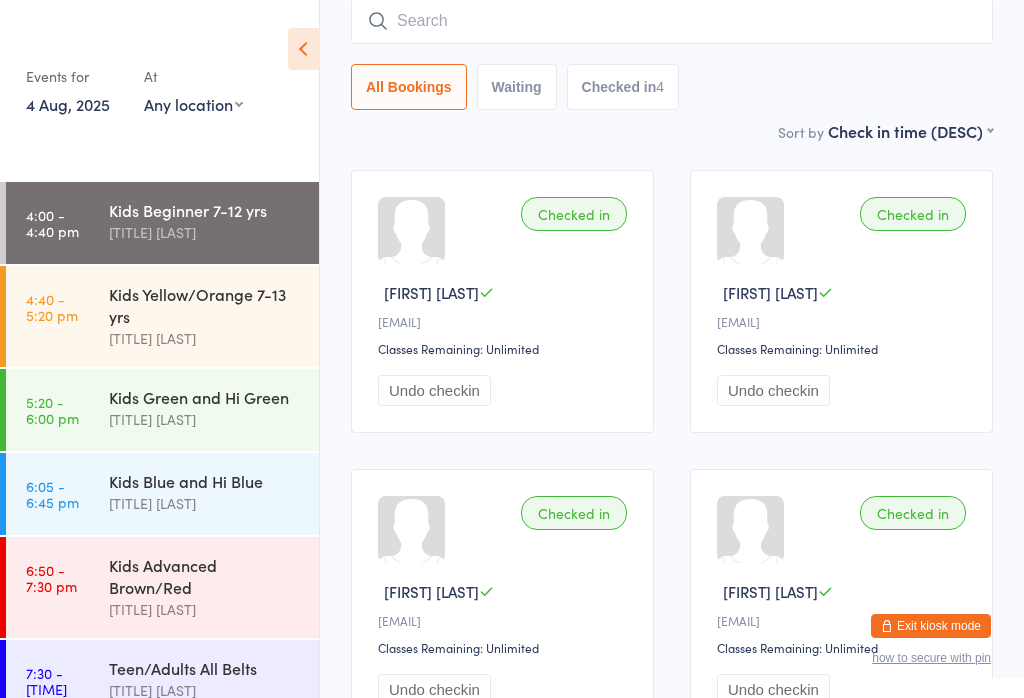 click at bounding box center [672, 21] 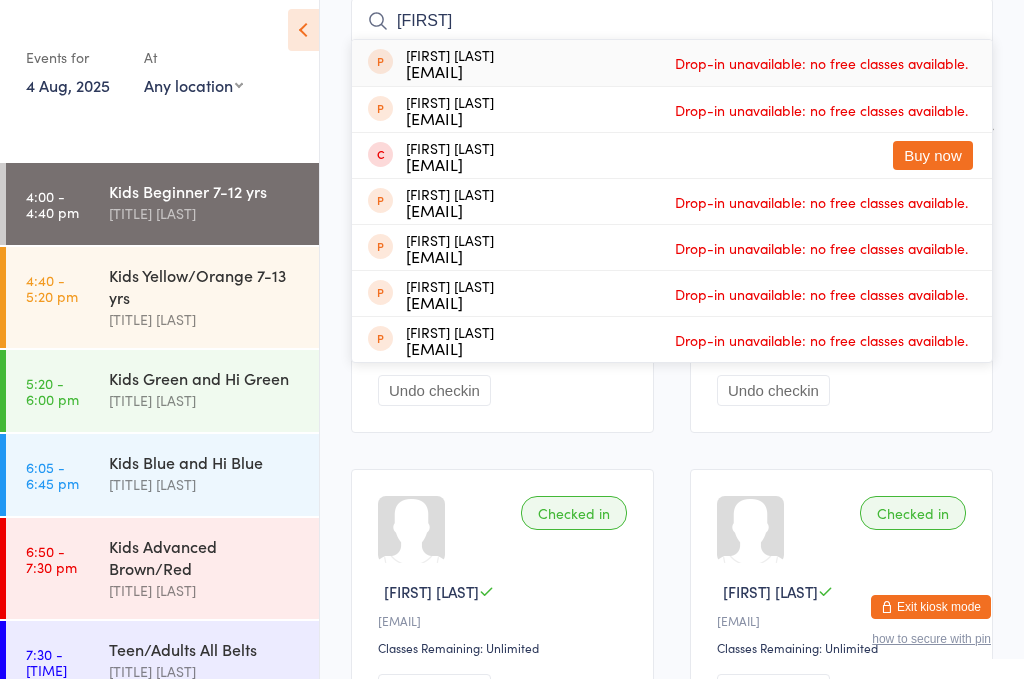scroll, scrollTop: 141, scrollLeft: 0, axis: vertical 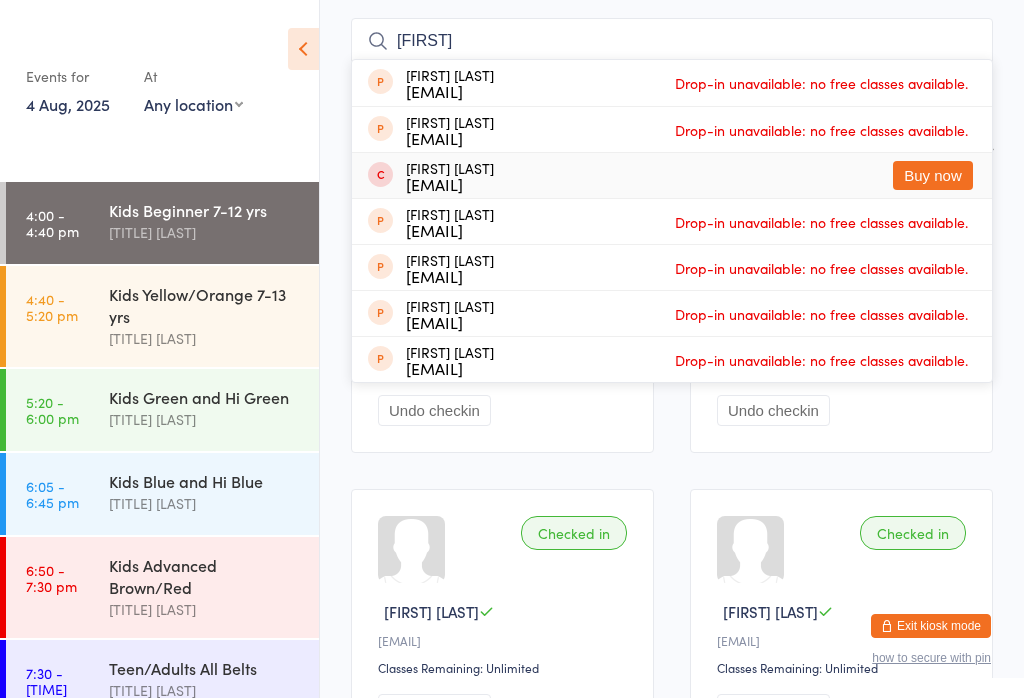 type on "Yafet" 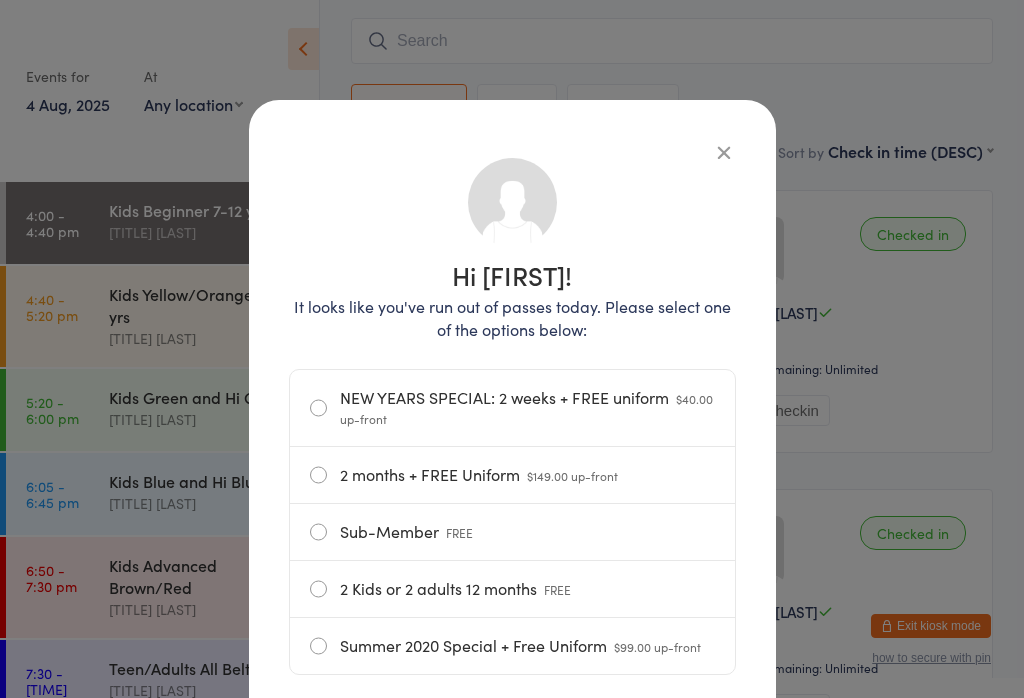 click on "Sub-Member  FREE" at bounding box center [512, 532] 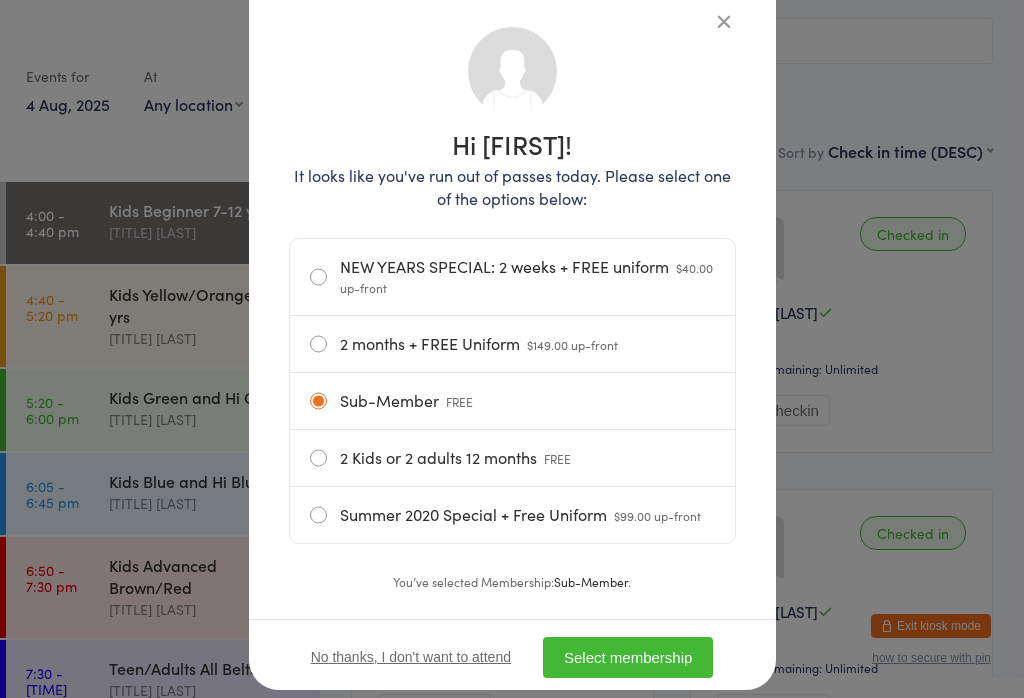 scroll, scrollTop: 131, scrollLeft: 0, axis: vertical 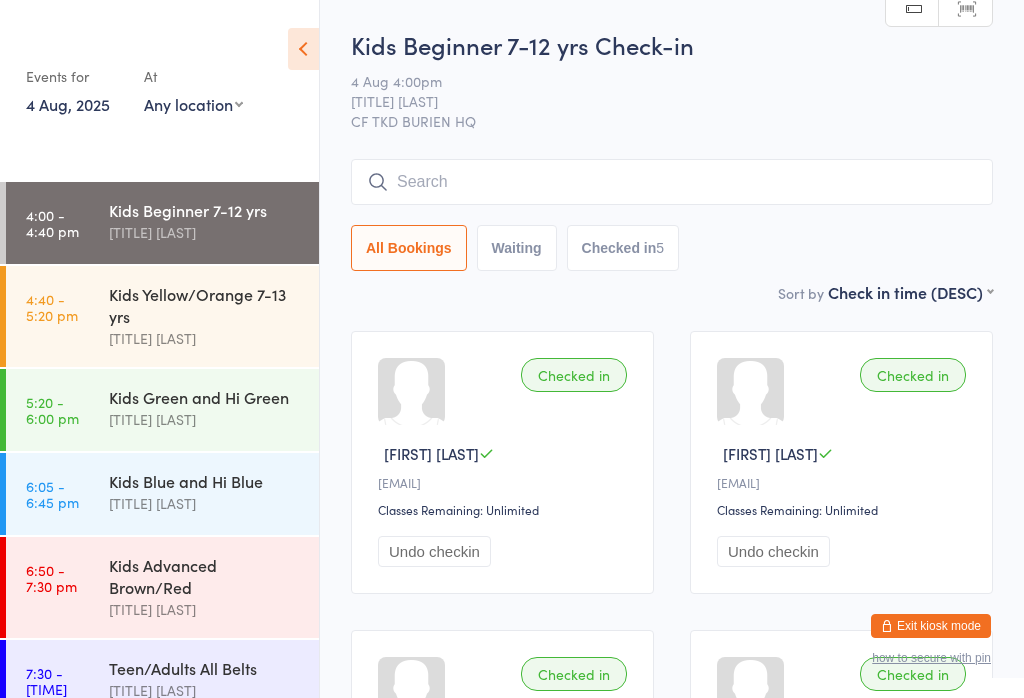 click on "4:40 - 5:20 pm Kids Yellow/Orange 7-13 yrs Master Himor" at bounding box center (162, 316) 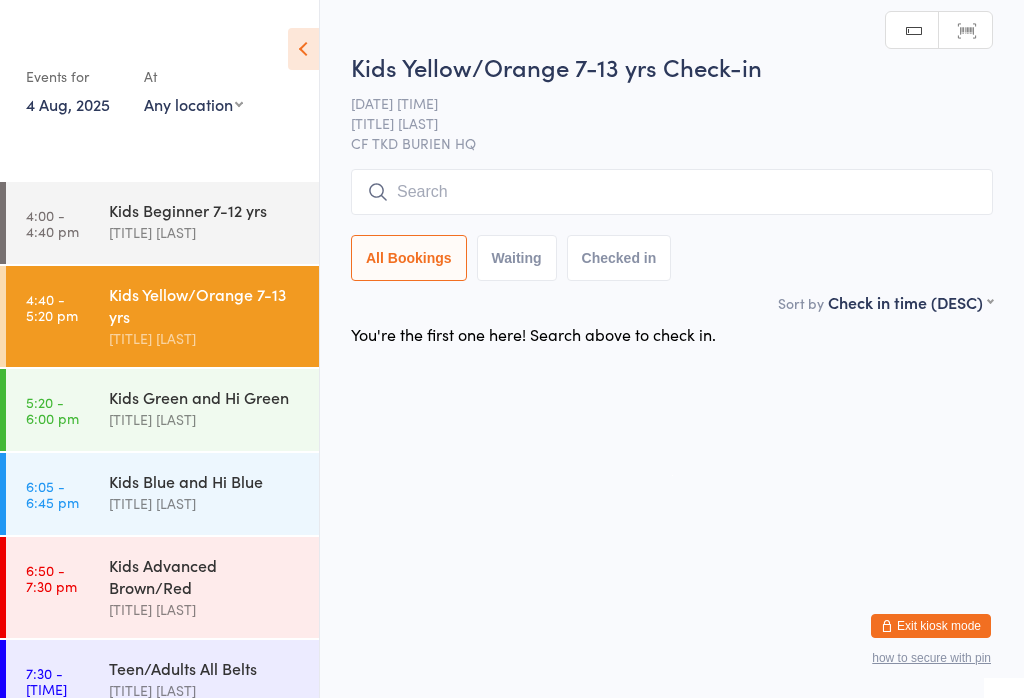 click at bounding box center (672, 192) 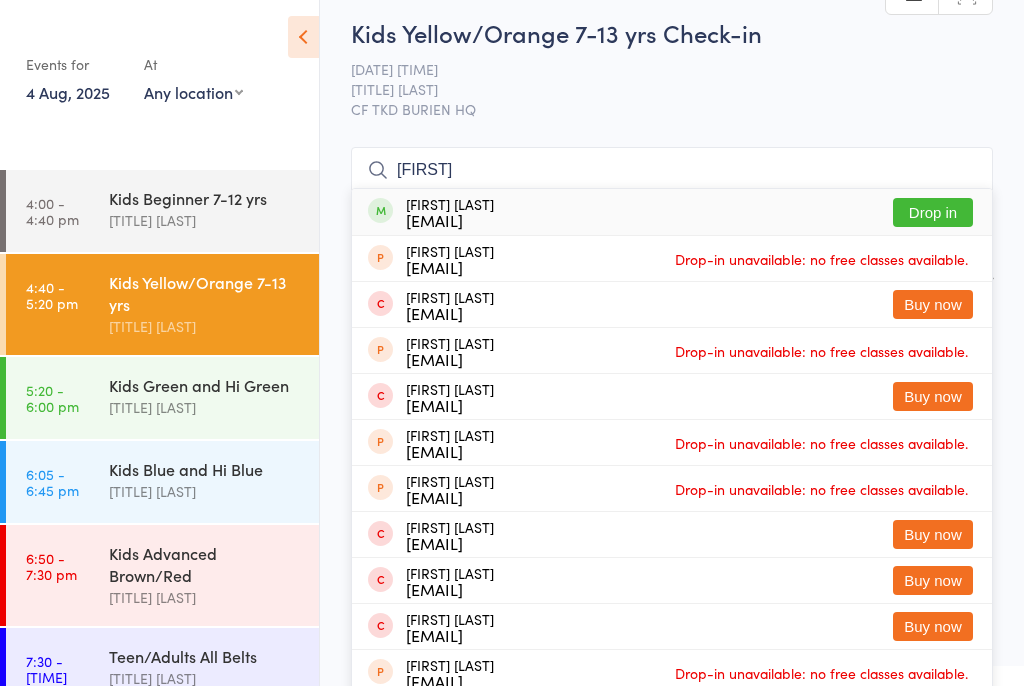 type on "Kim" 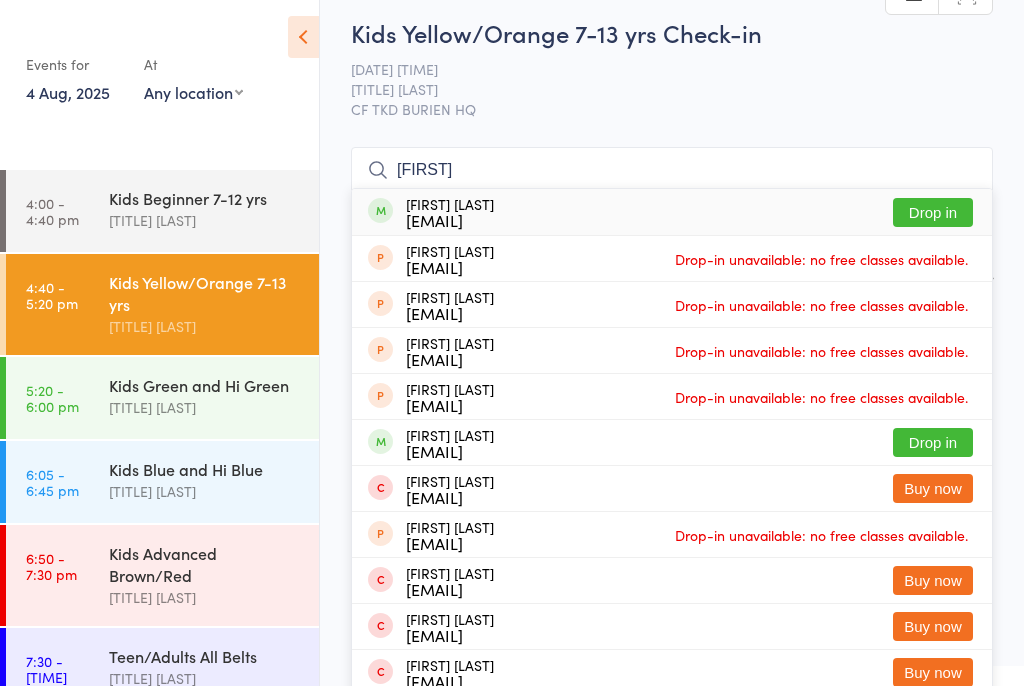 type on "noah j" 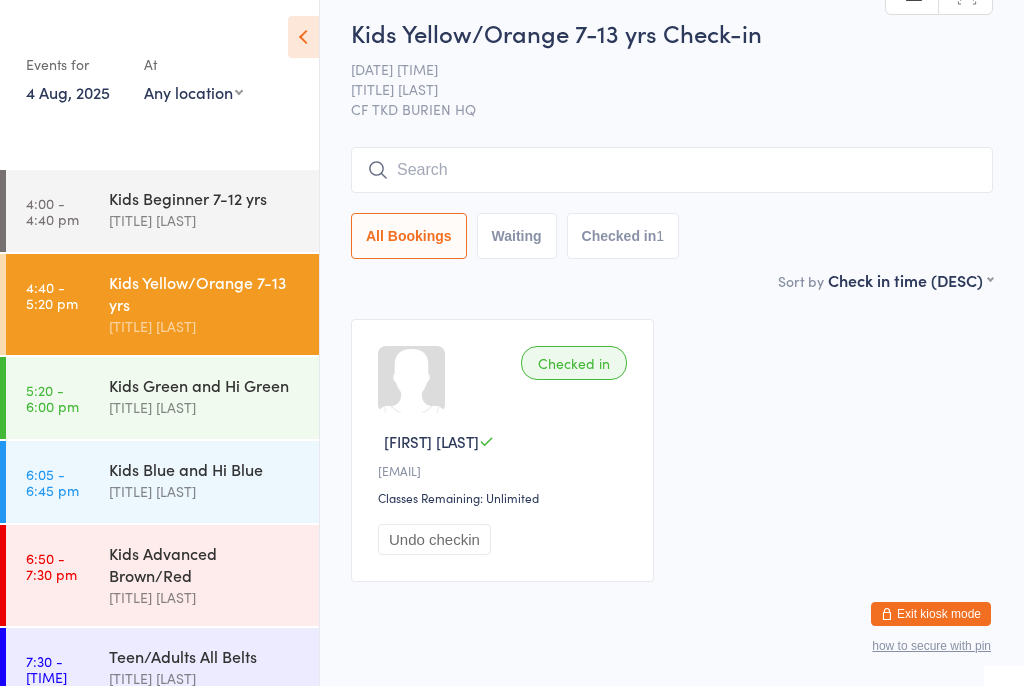 scroll, scrollTop: 12, scrollLeft: 0, axis: vertical 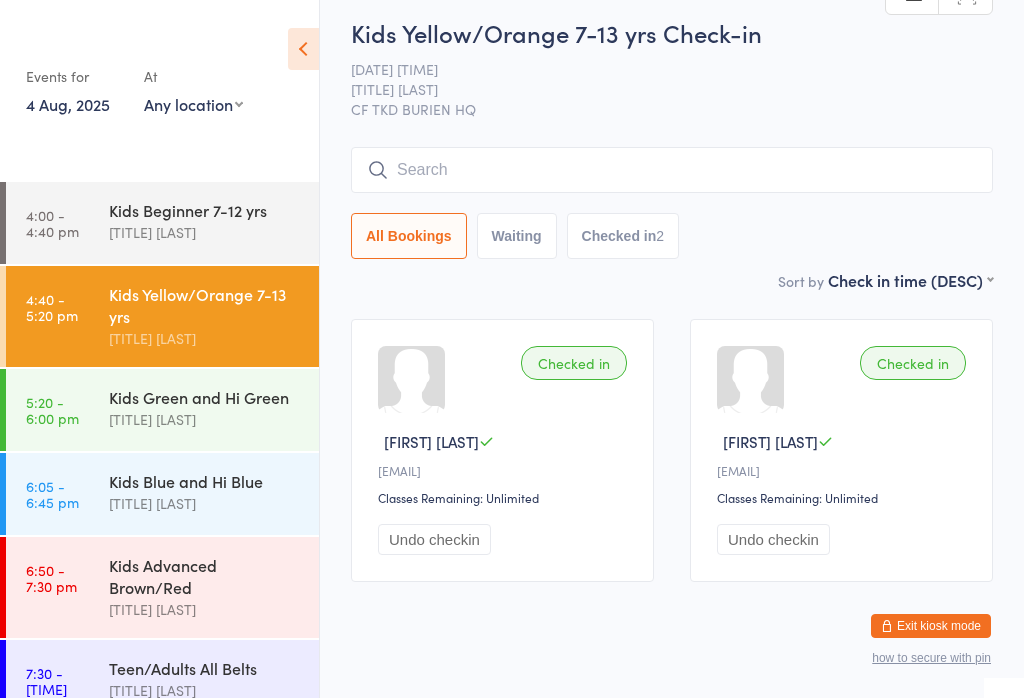 click at bounding box center (672, 170) 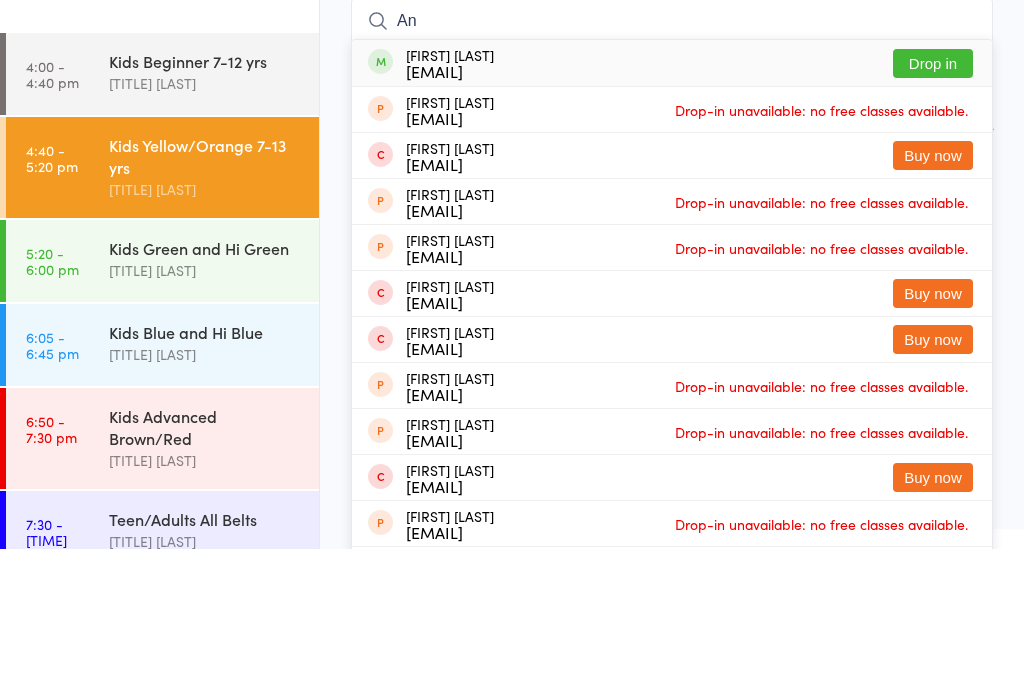 type on "An" 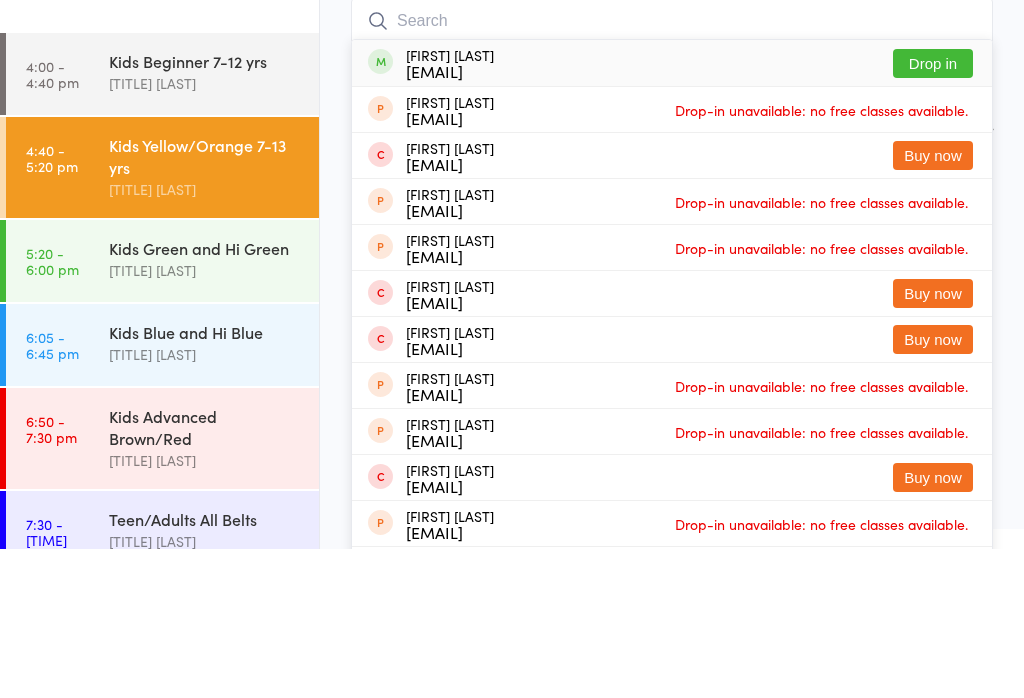 scroll, scrollTop: 55, scrollLeft: 0, axis: vertical 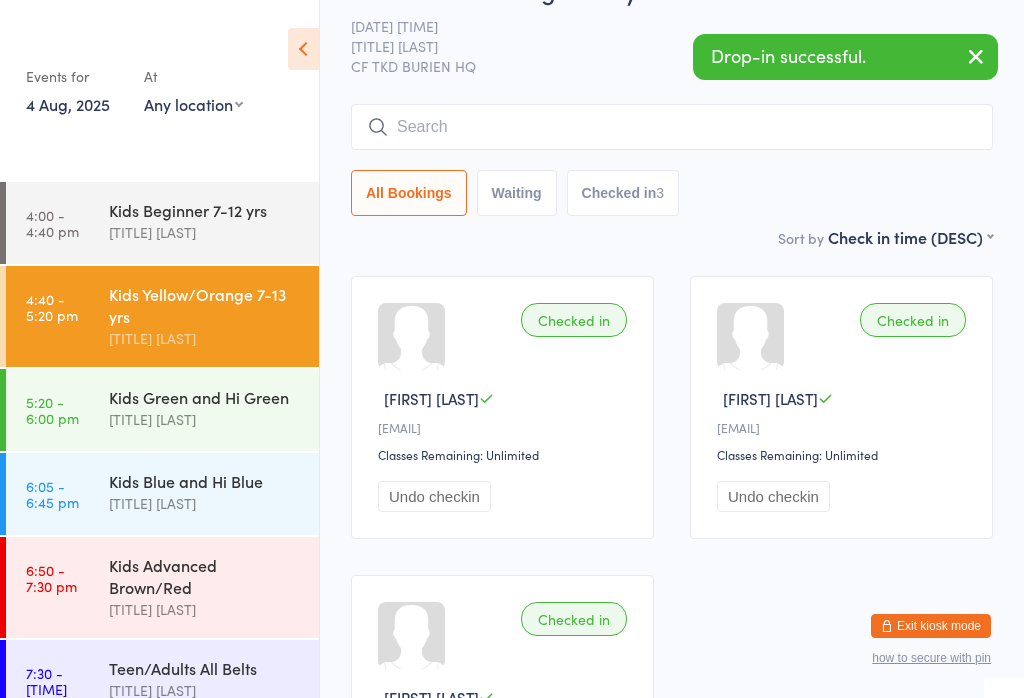 click on "Checked in Noah J  B•••••a@hotmail.com Classes Remaining: Unlimited   Undo checkin" at bounding box center (841, 407) 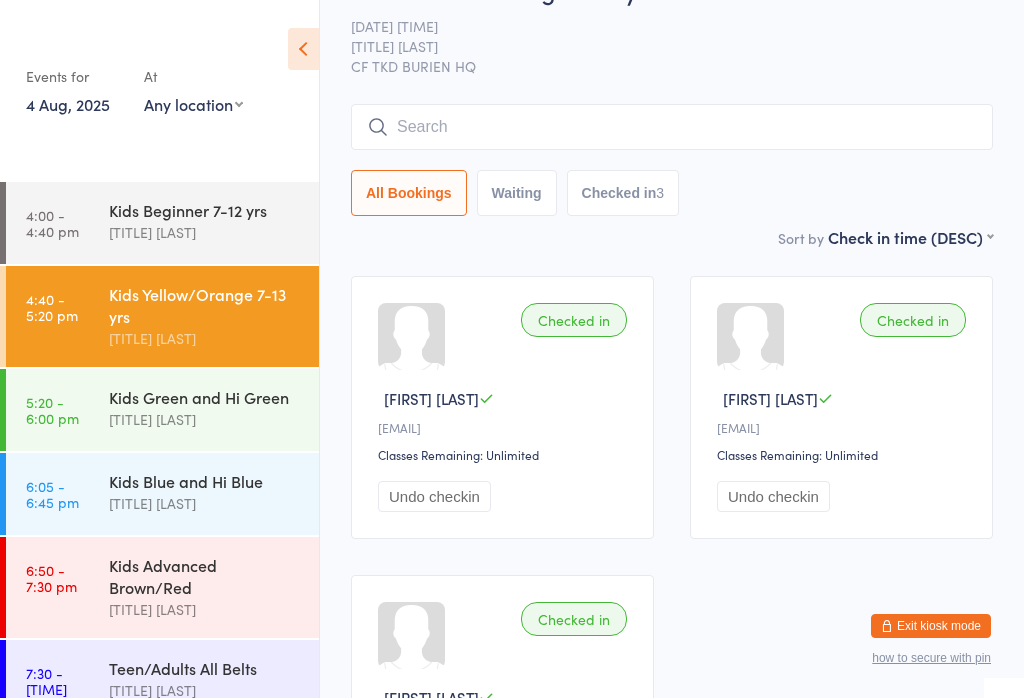 click at bounding box center [672, 127] 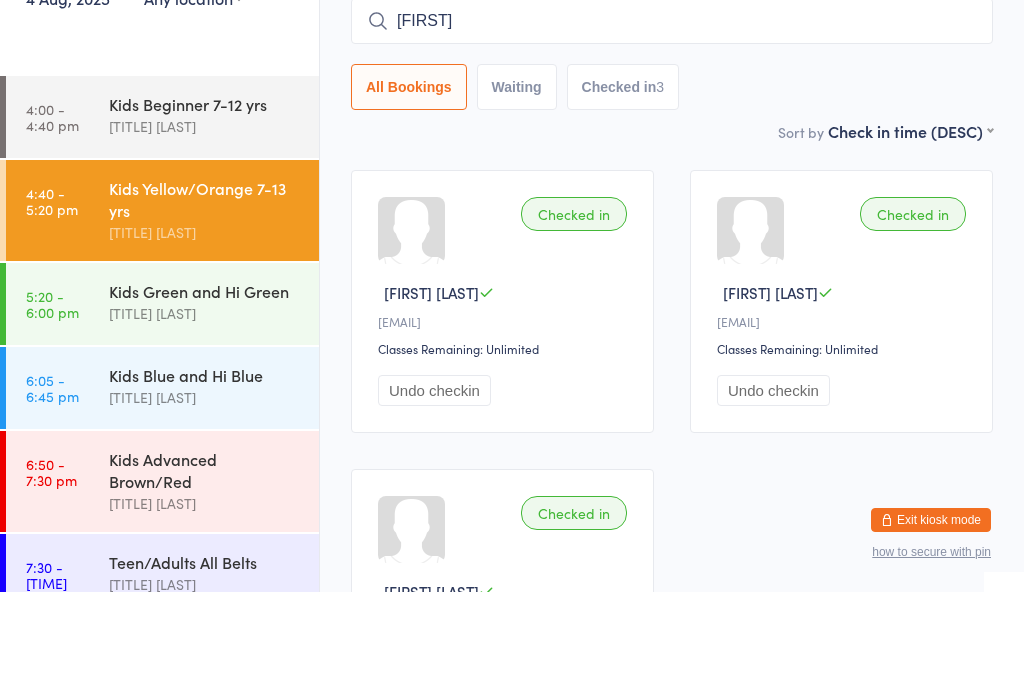 type on "Joshua" 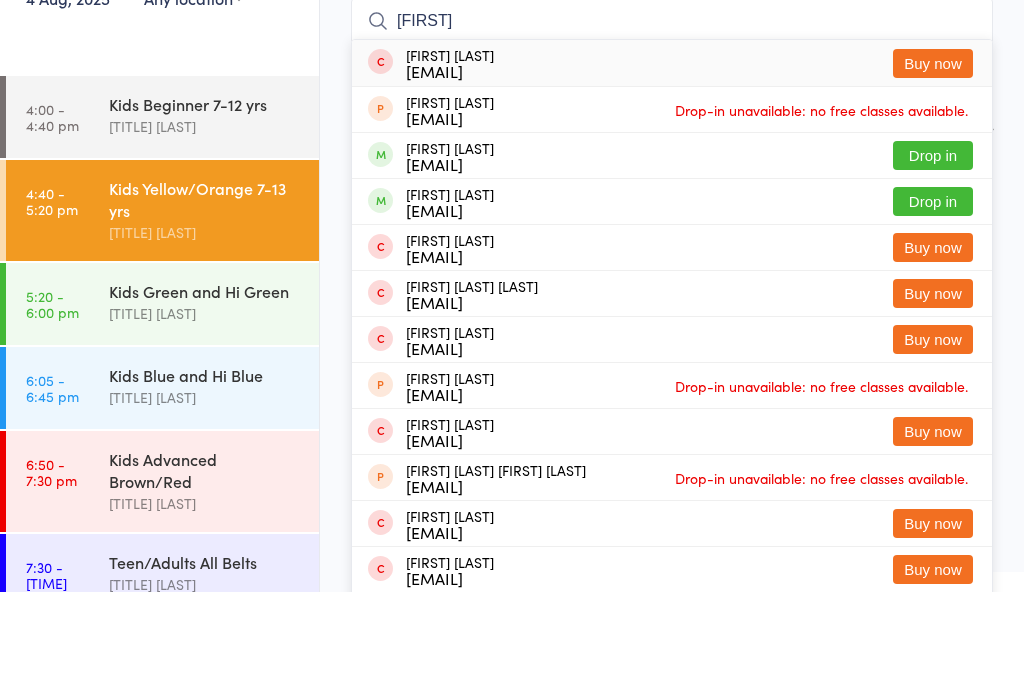 click on "Drop in" at bounding box center (933, 307) 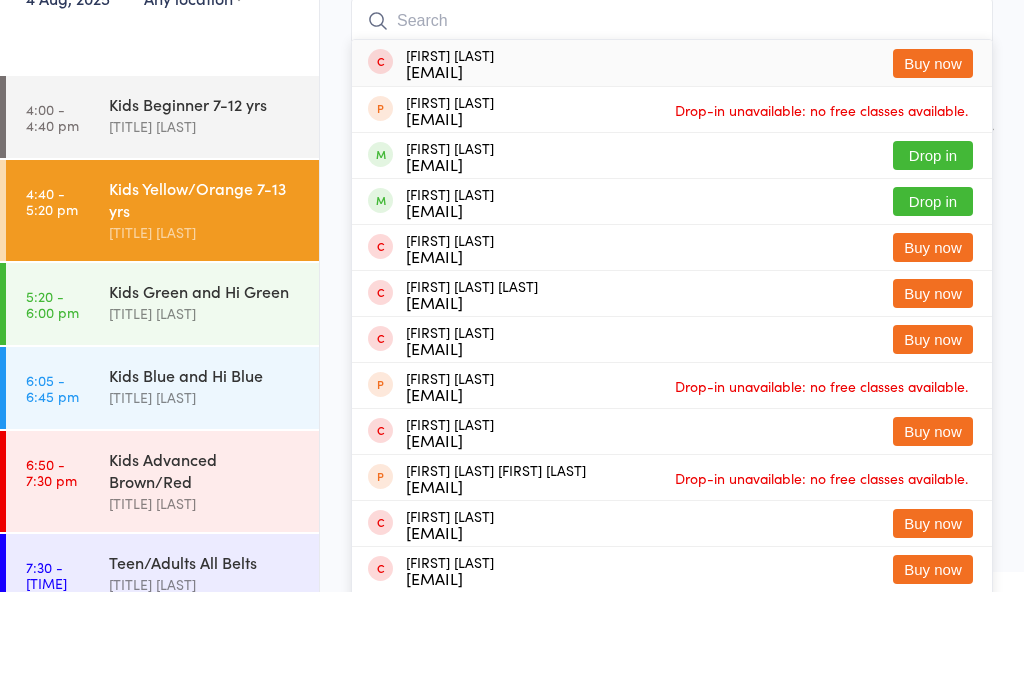 scroll, scrollTop: 161, scrollLeft: 0, axis: vertical 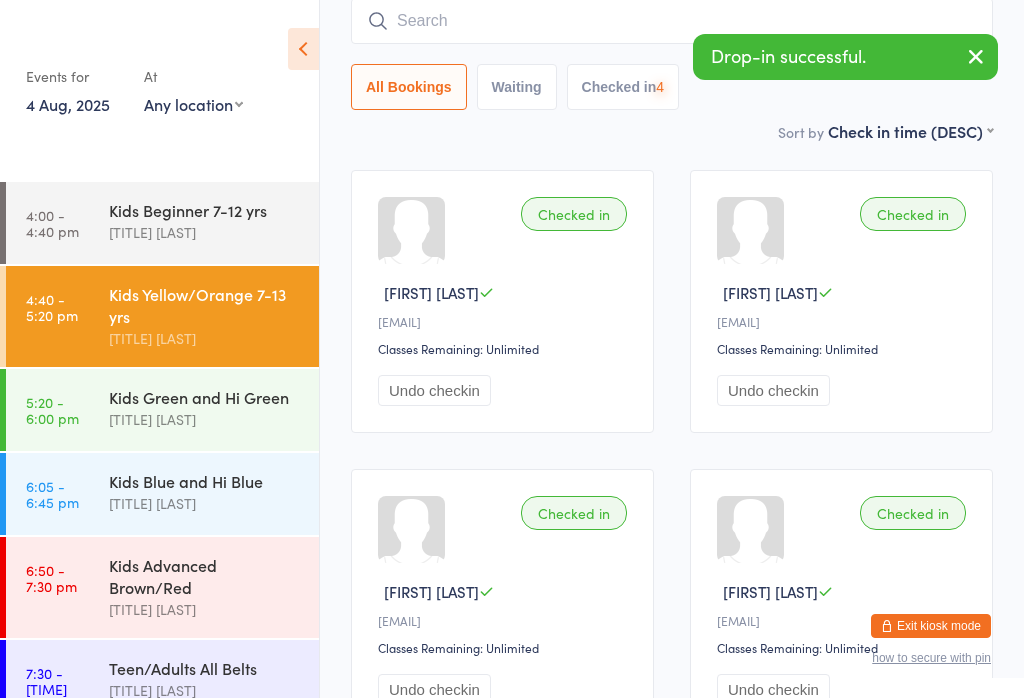 click on "Undo checkin" at bounding box center (434, 390) 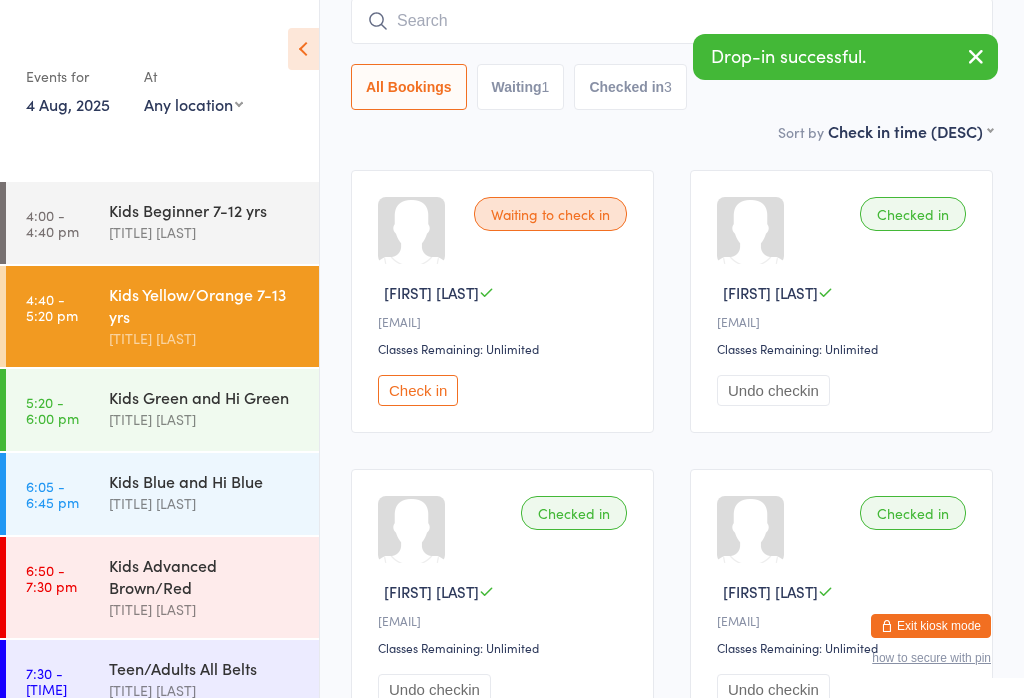 click on "Waiting  1" at bounding box center (521, 87) 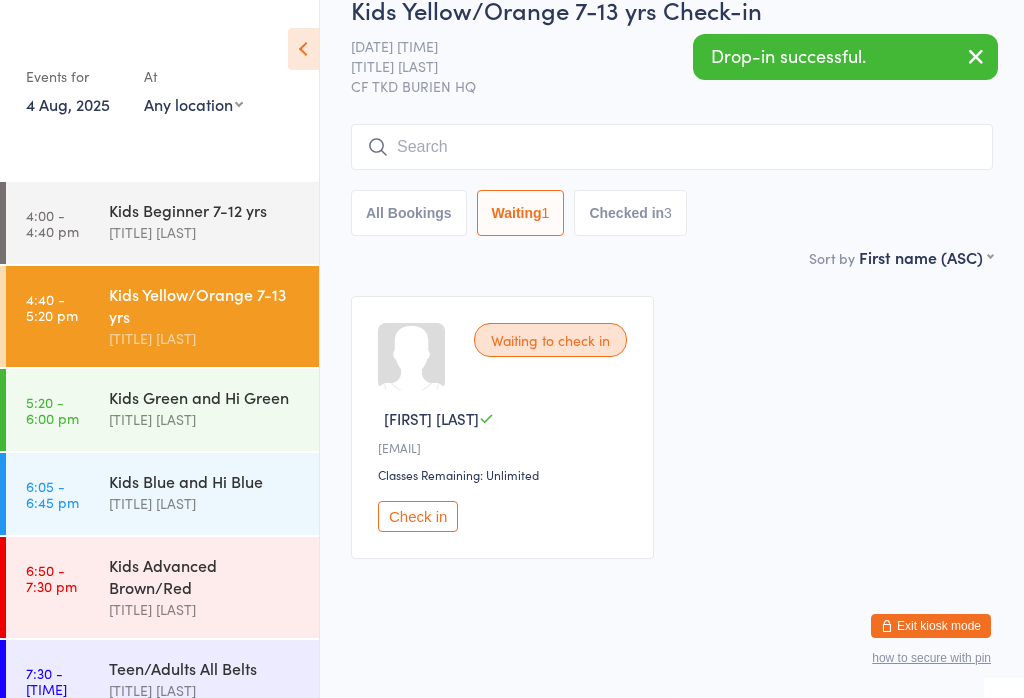 scroll, scrollTop: 55, scrollLeft: 0, axis: vertical 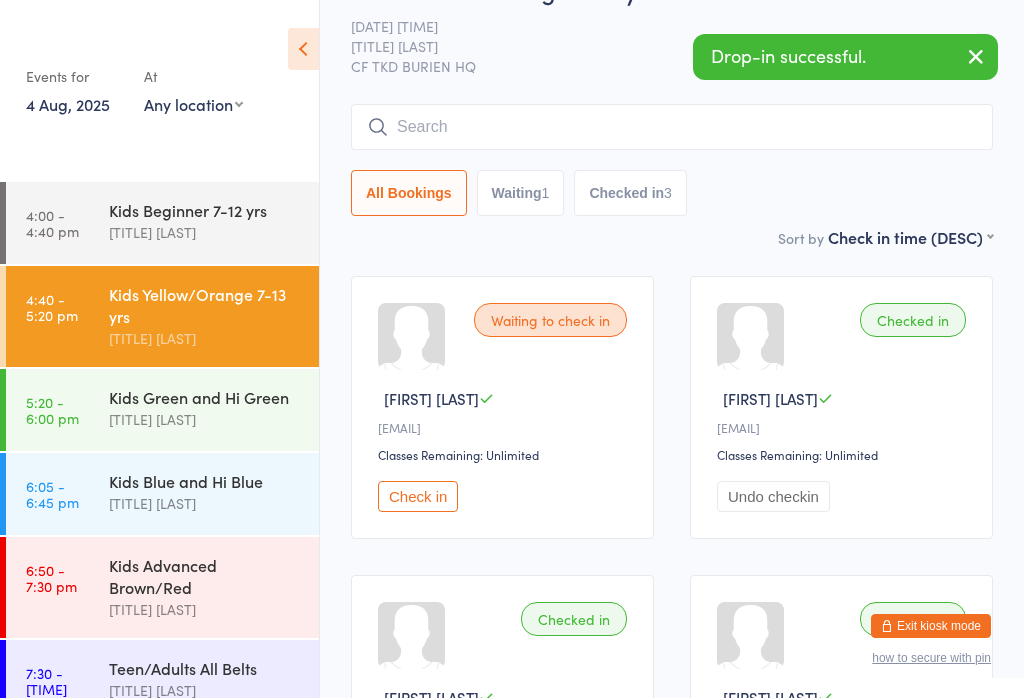 click at bounding box center [672, 127] 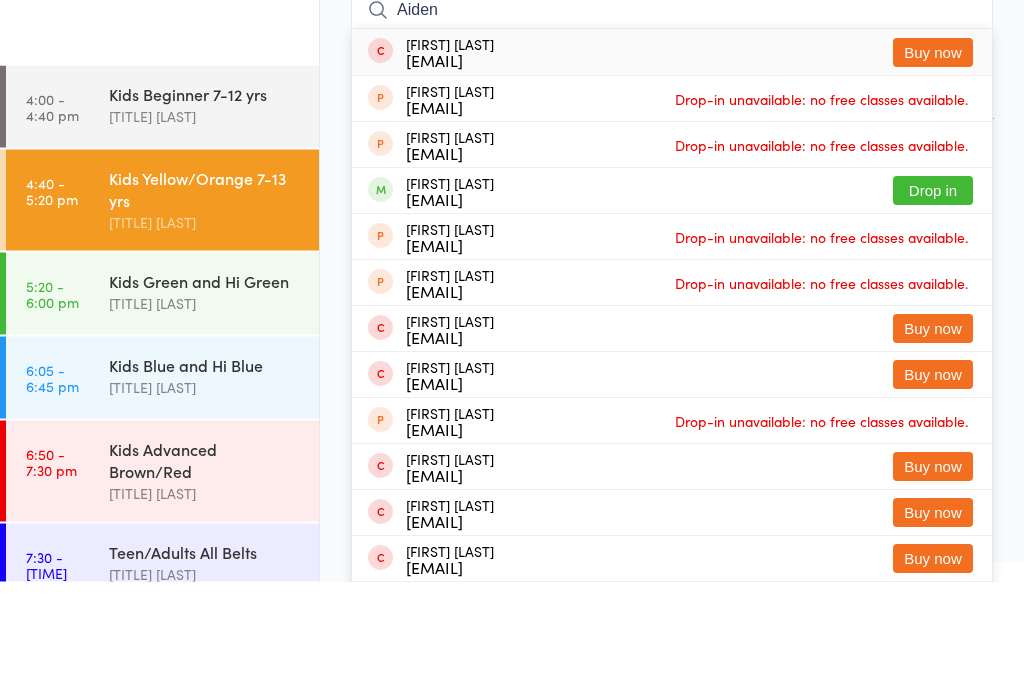 type on "Aiden" 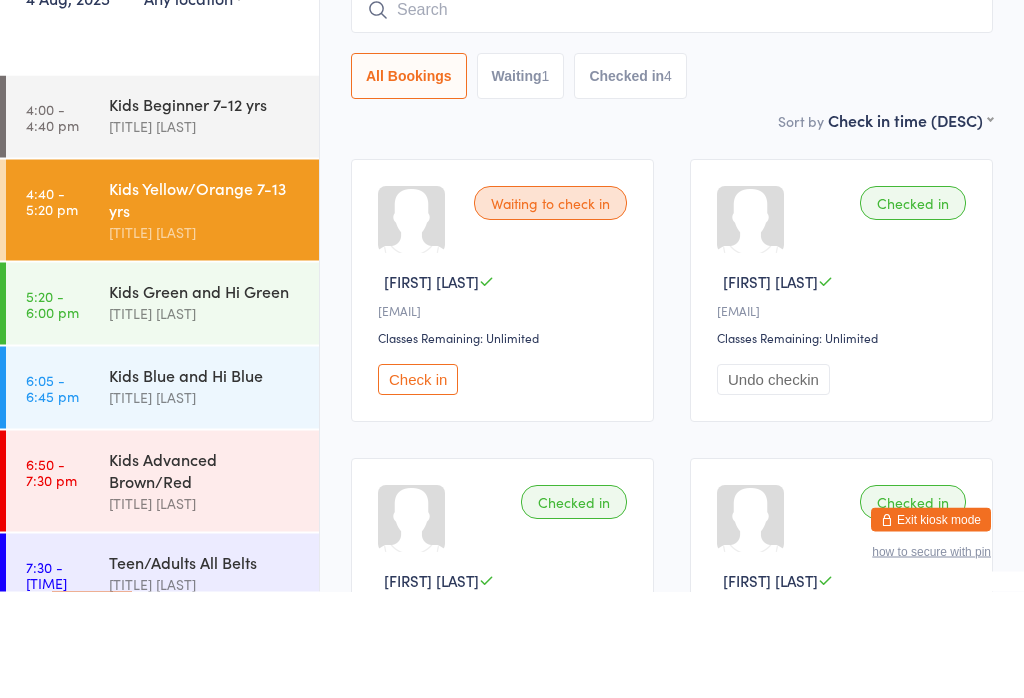 scroll, scrollTop: 0, scrollLeft: 0, axis: both 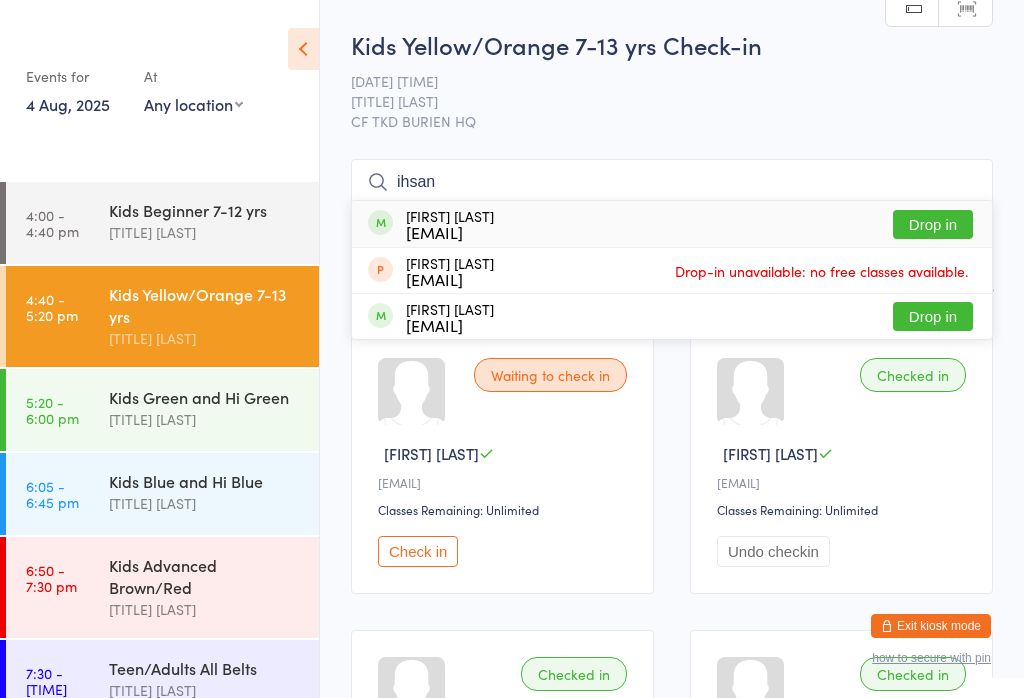 type on "ihsan" 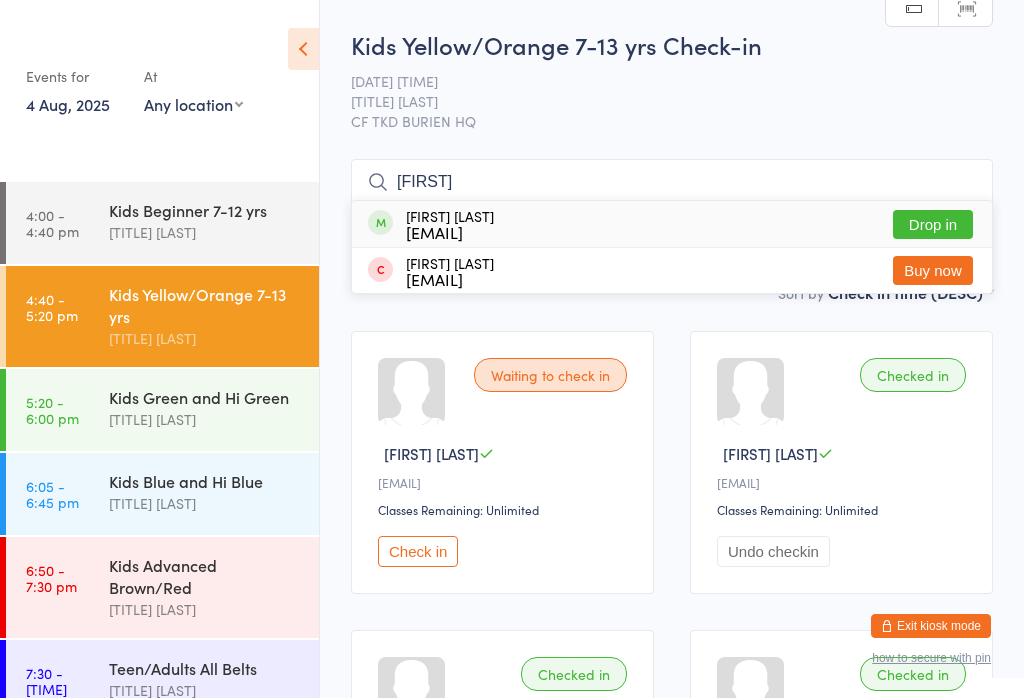 type on "ilham" 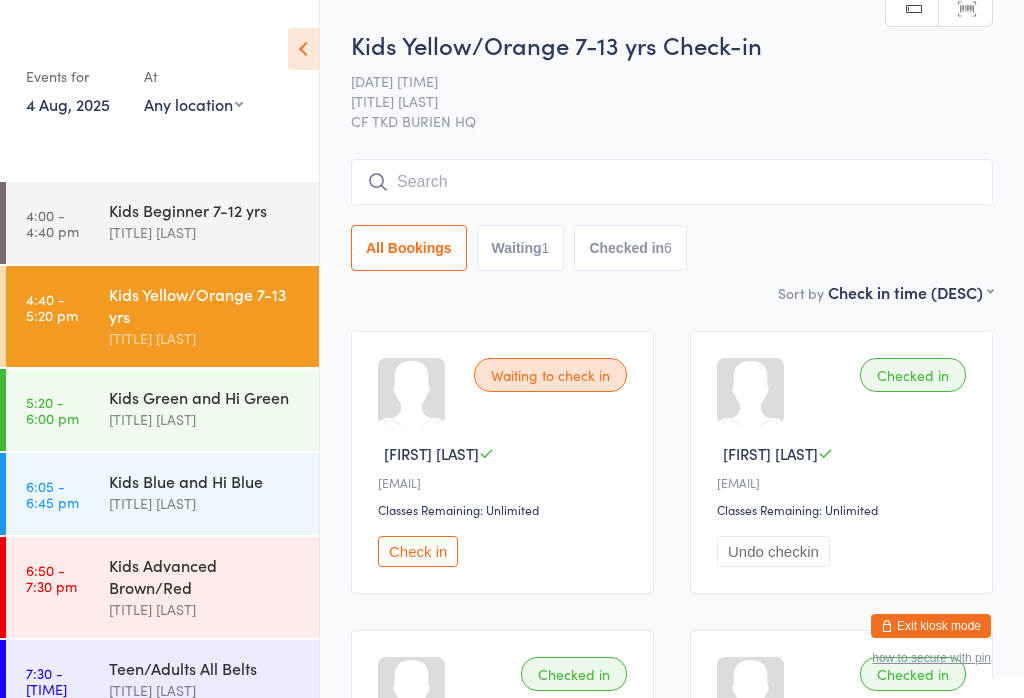 click at bounding box center [672, 182] 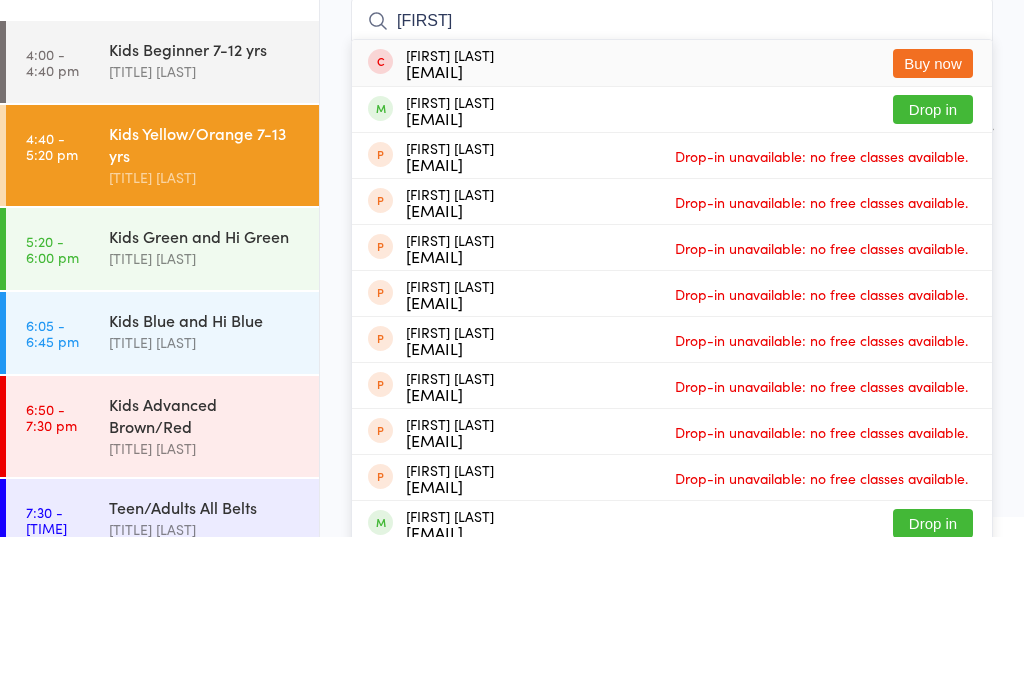 type on "Milo" 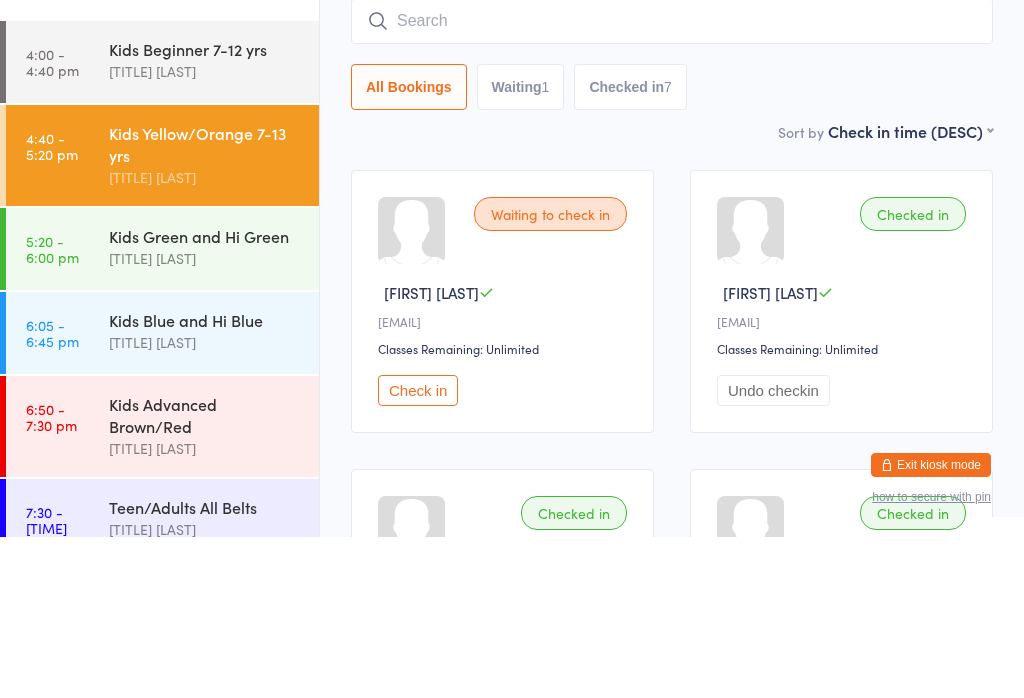 click at bounding box center (672, 182) 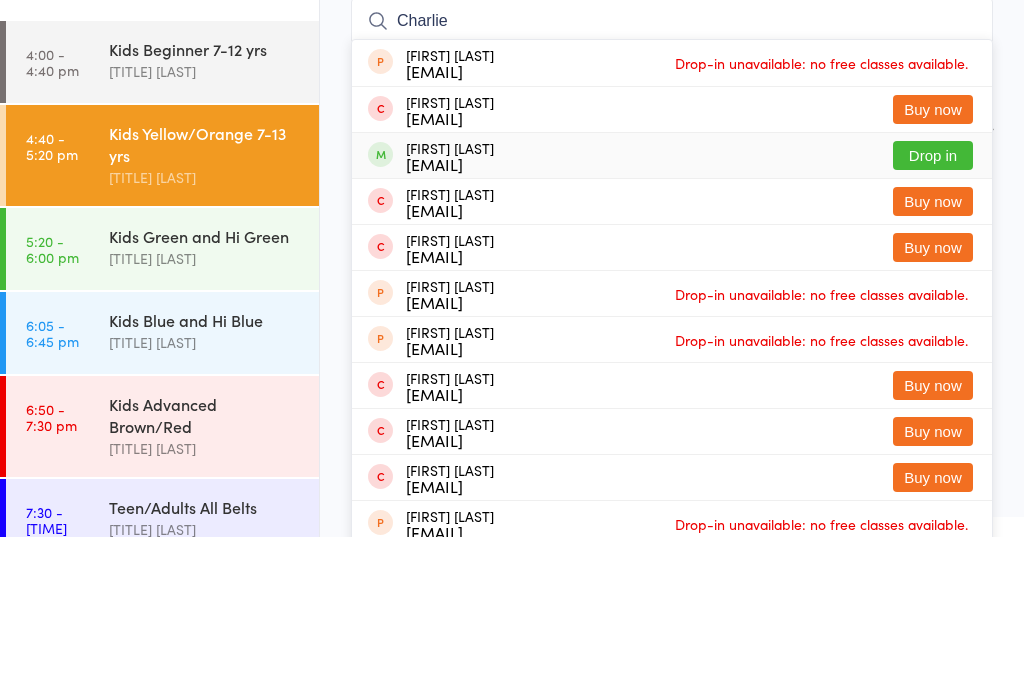 type on "Charlie" 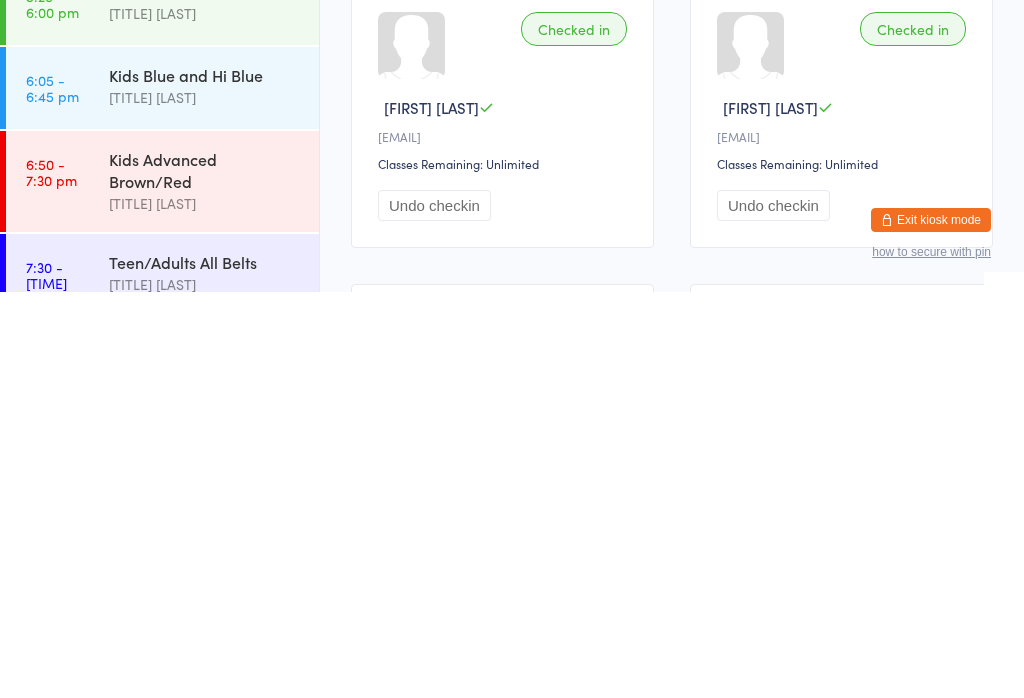 scroll, scrollTop: 24, scrollLeft: 0, axis: vertical 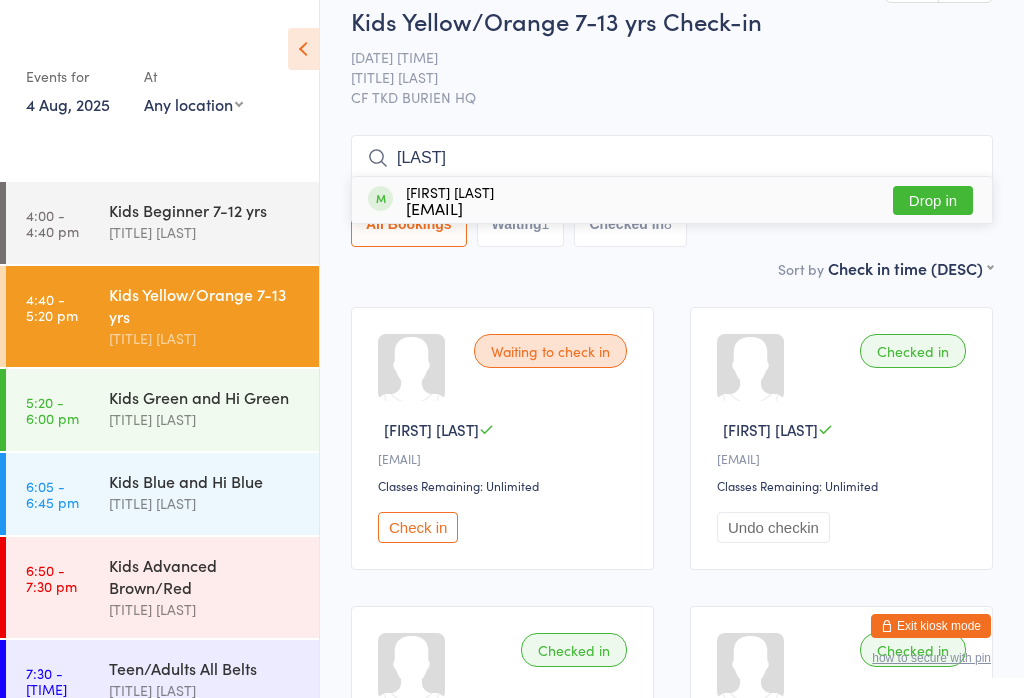 type on "ima" 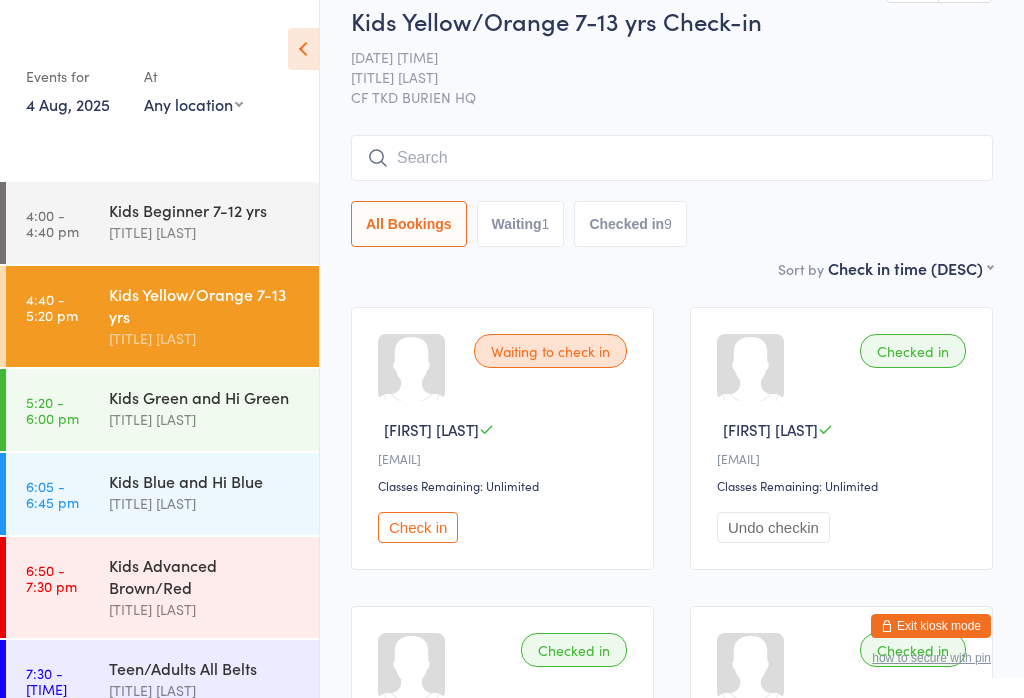 click at bounding box center [672, 158] 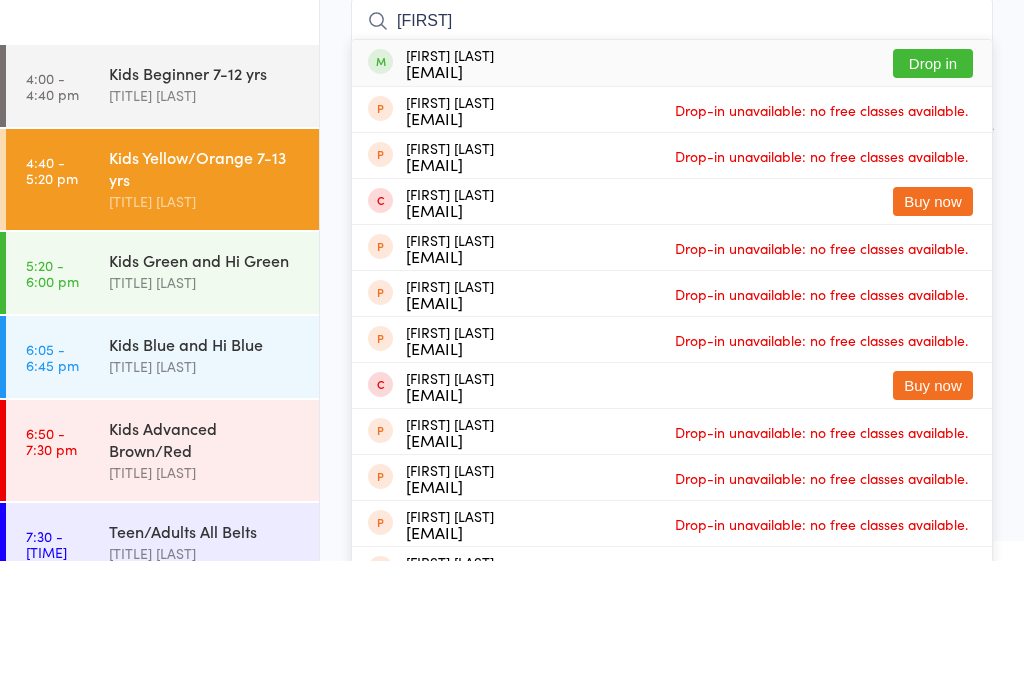 type on "Mattaeus" 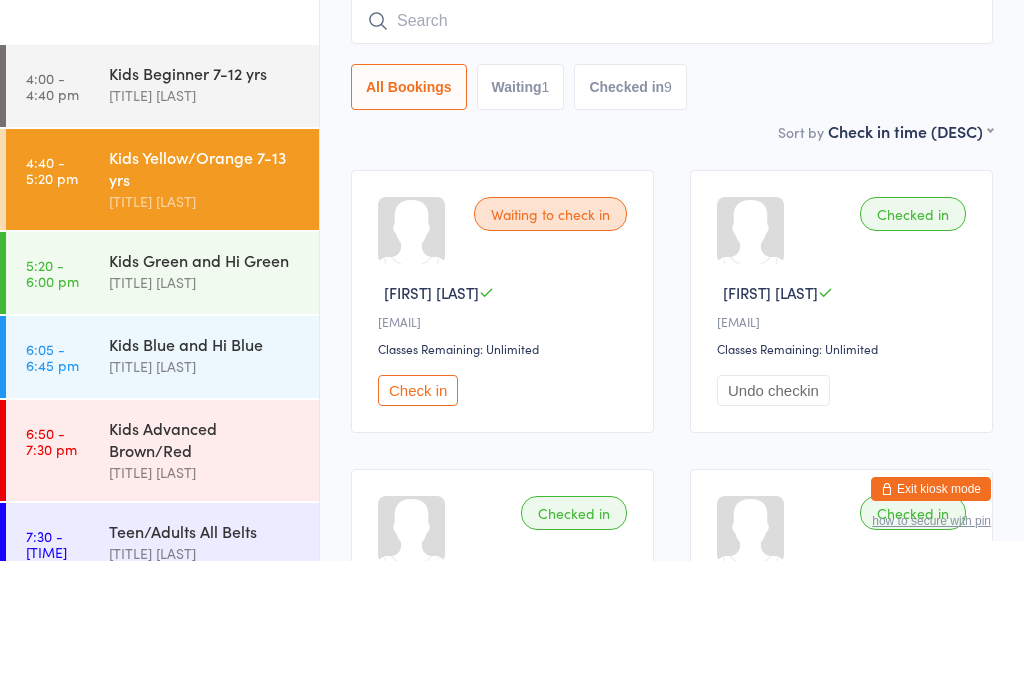 scroll, scrollTop: 161, scrollLeft: 0, axis: vertical 